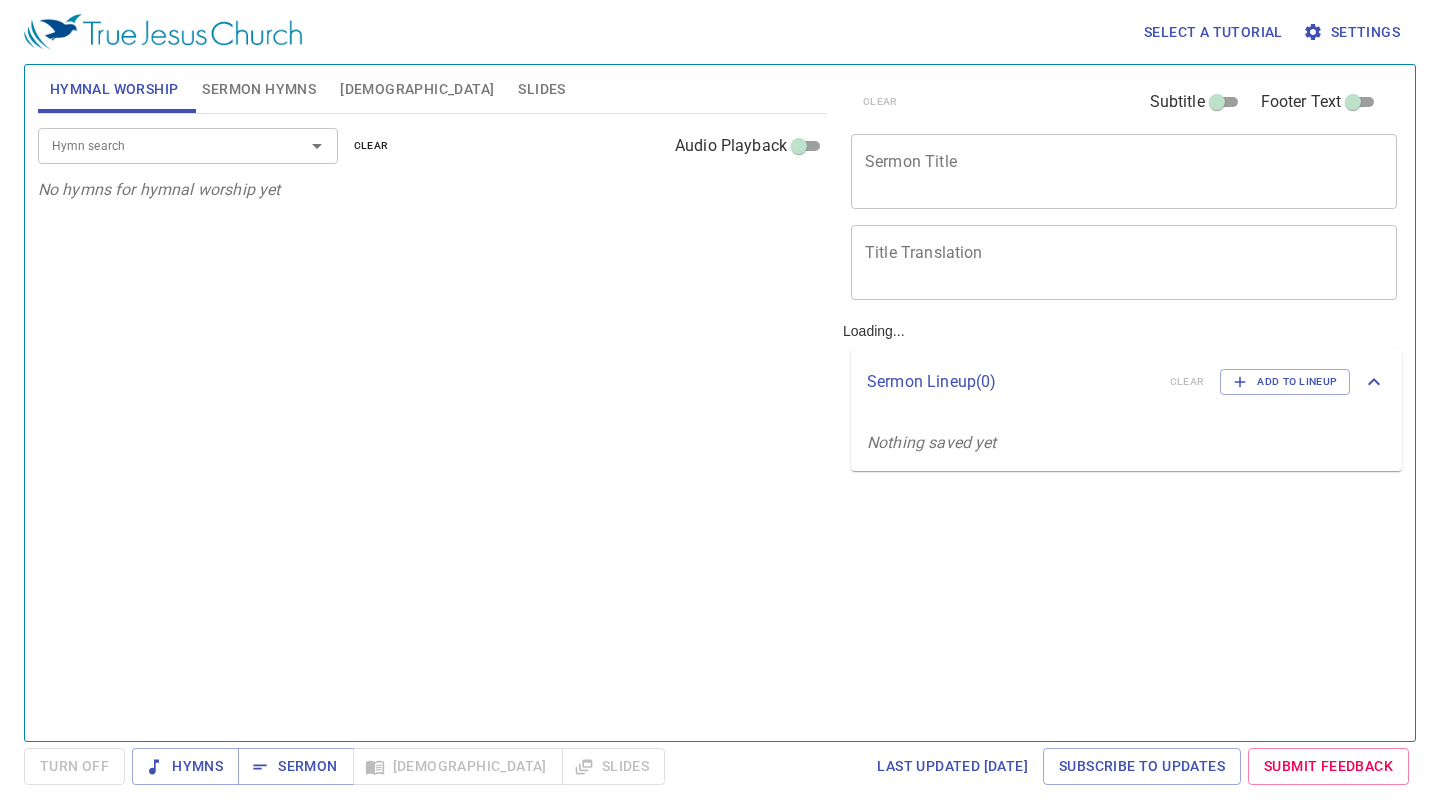 scroll, scrollTop: 0, scrollLeft: 0, axis: both 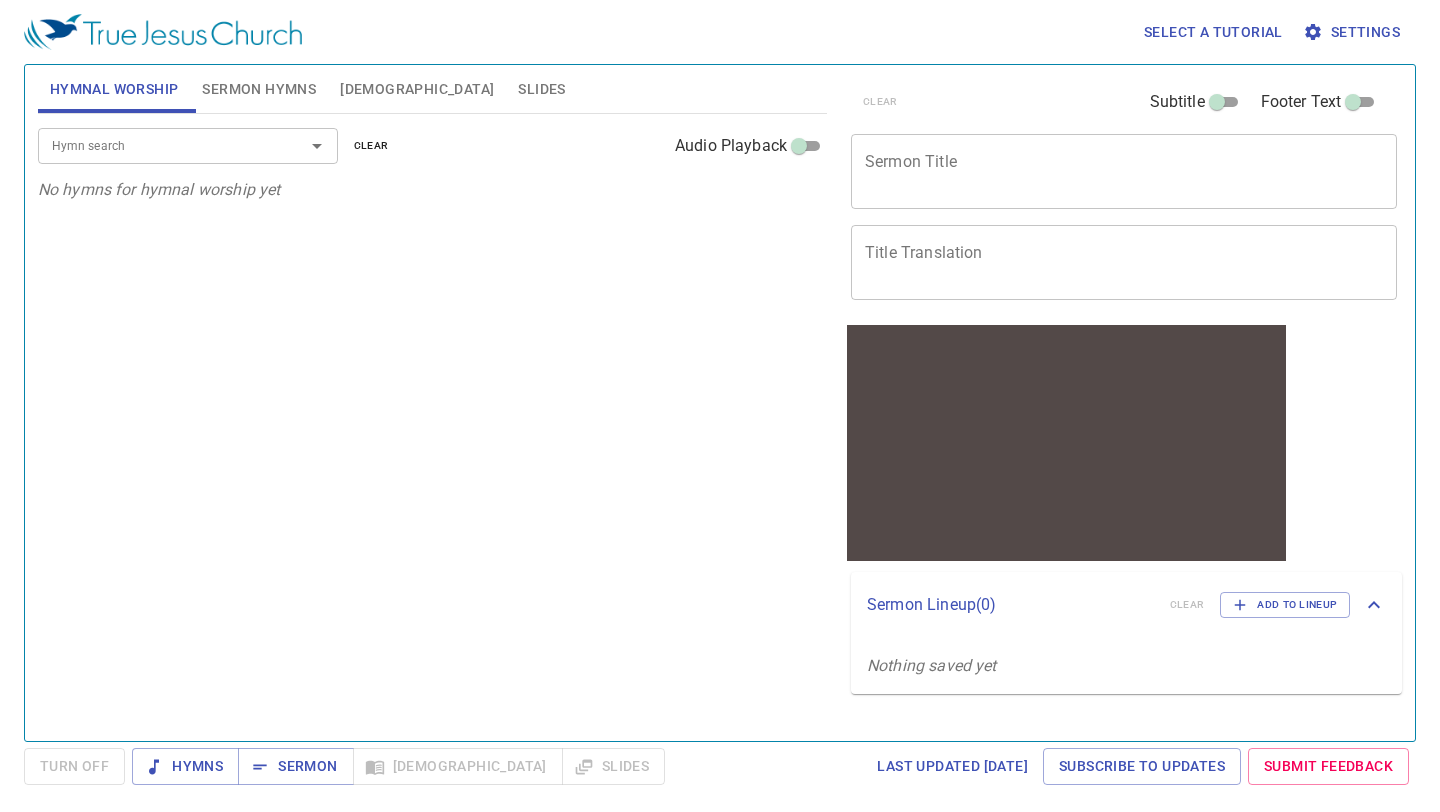 click on "[DEMOGRAPHIC_DATA]" at bounding box center [417, 89] 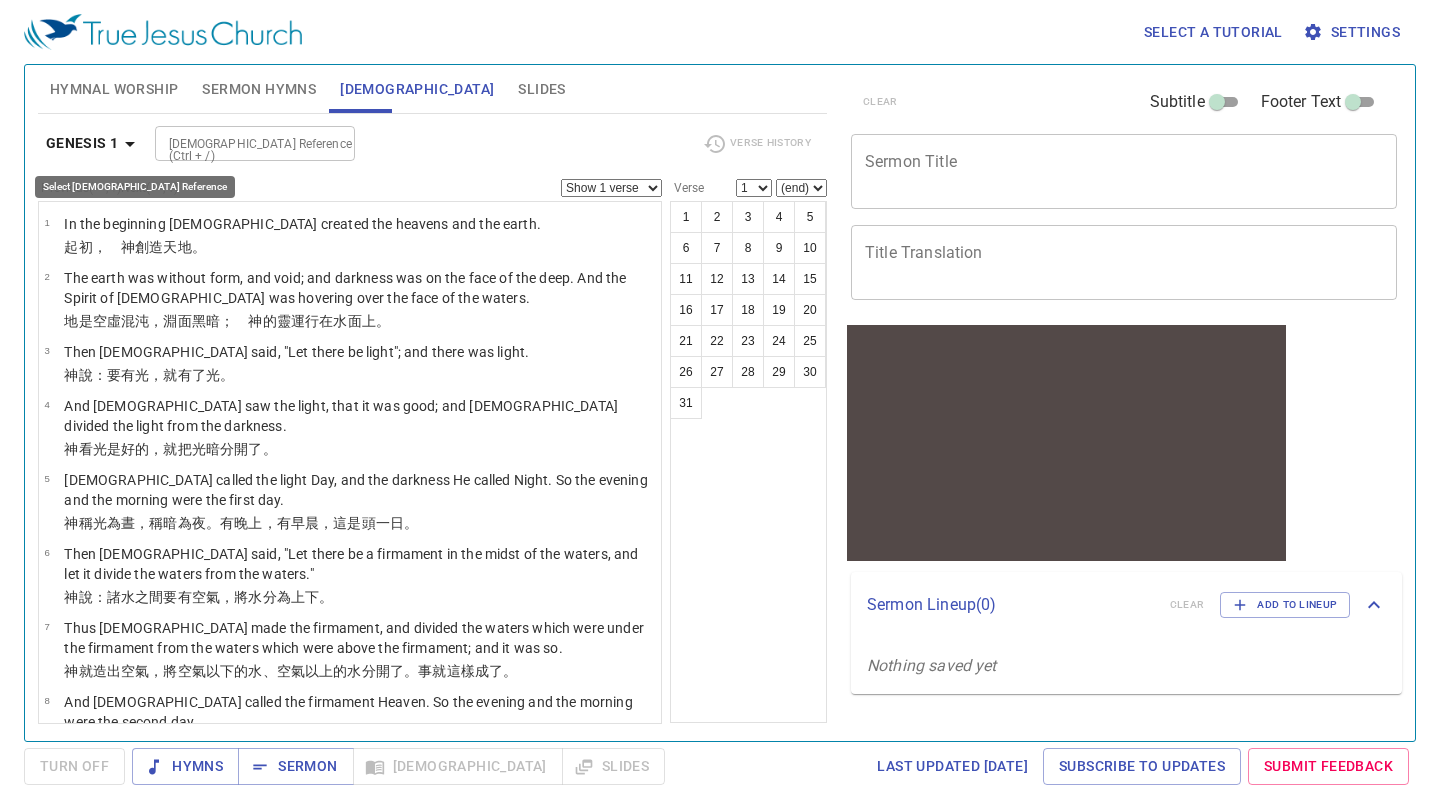 click 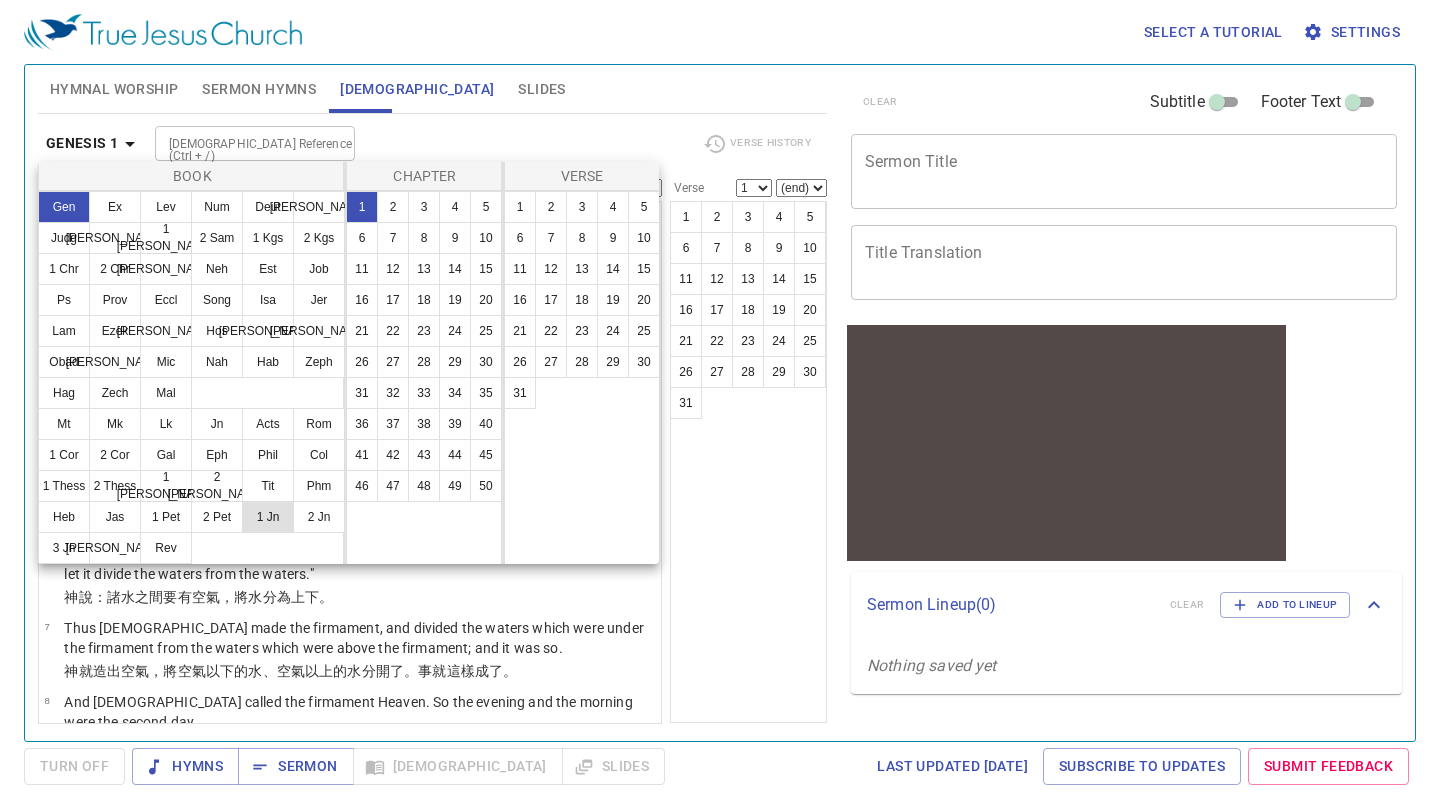 click on "1 Jn" at bounding box center [268, 517] 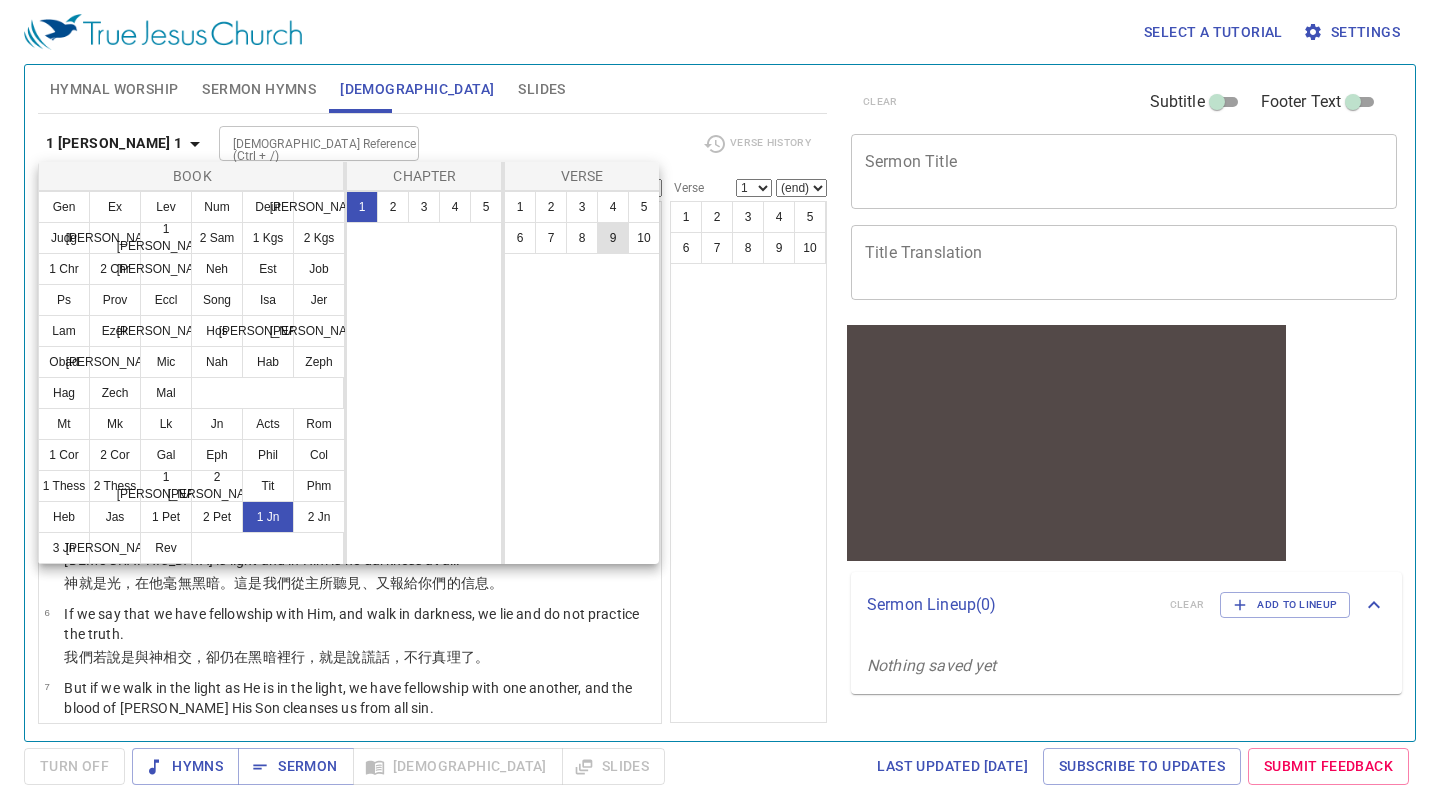 click on "9" at bounding box center [613, 238] 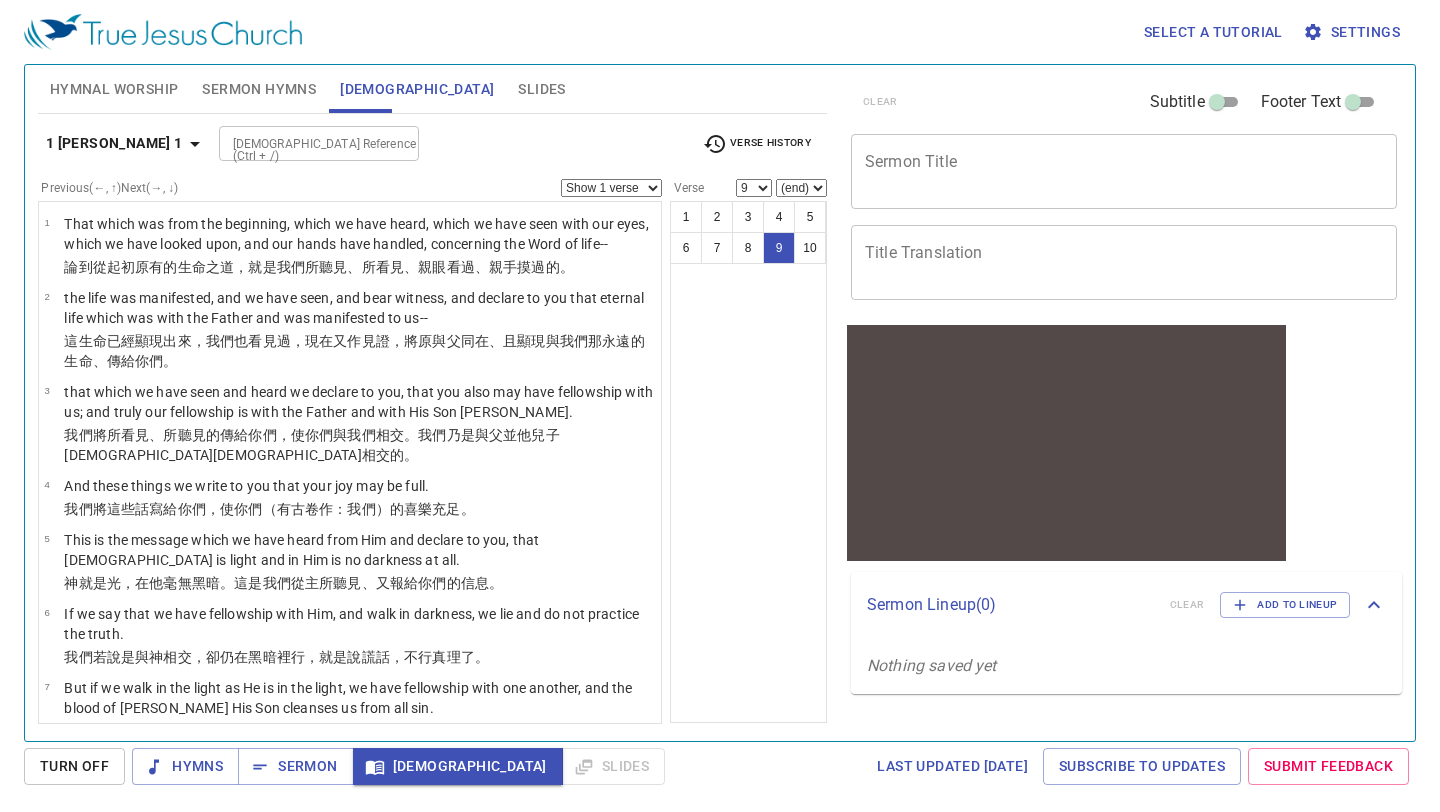 scroll, scrollTop: 215, scrollLeft: 0, axis: vertical 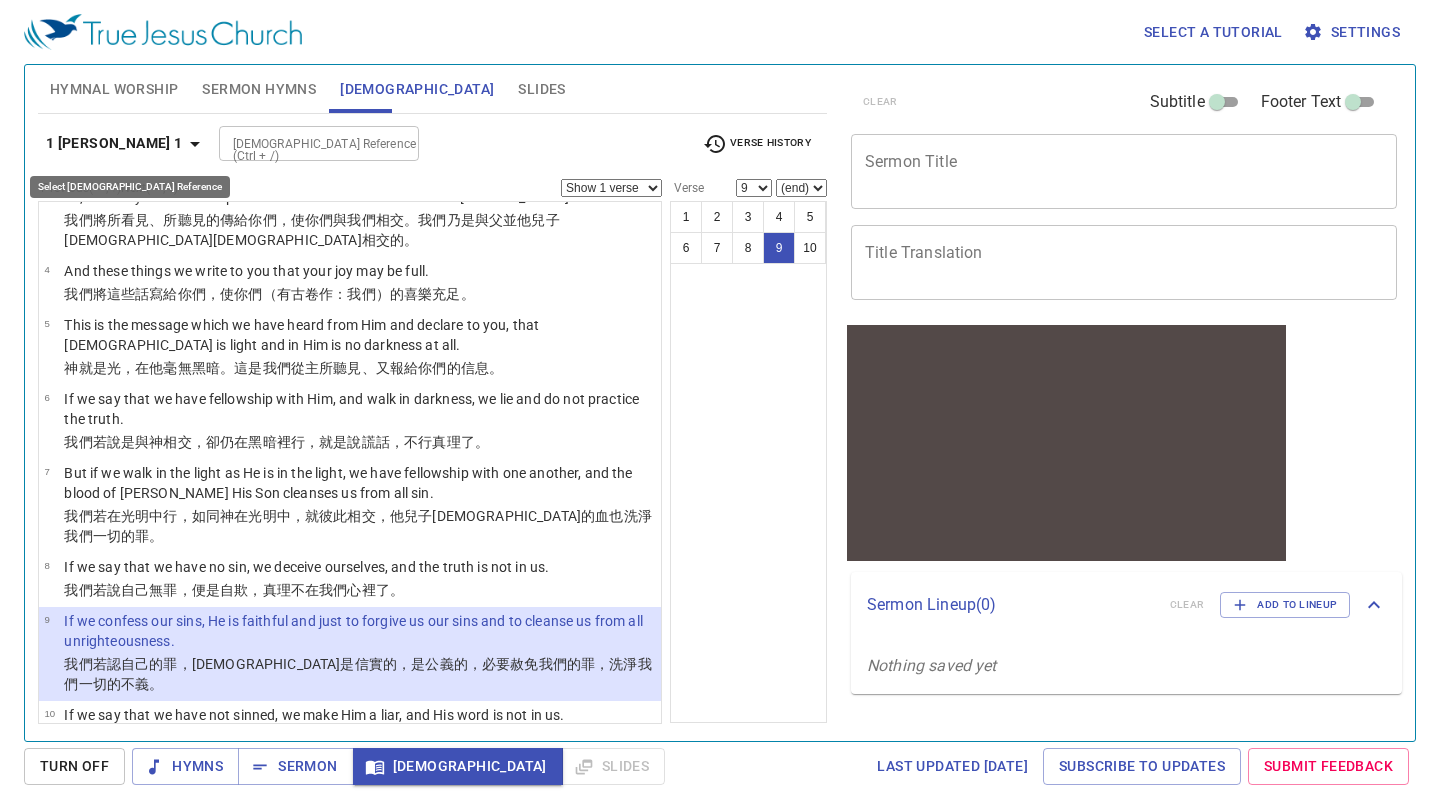 click 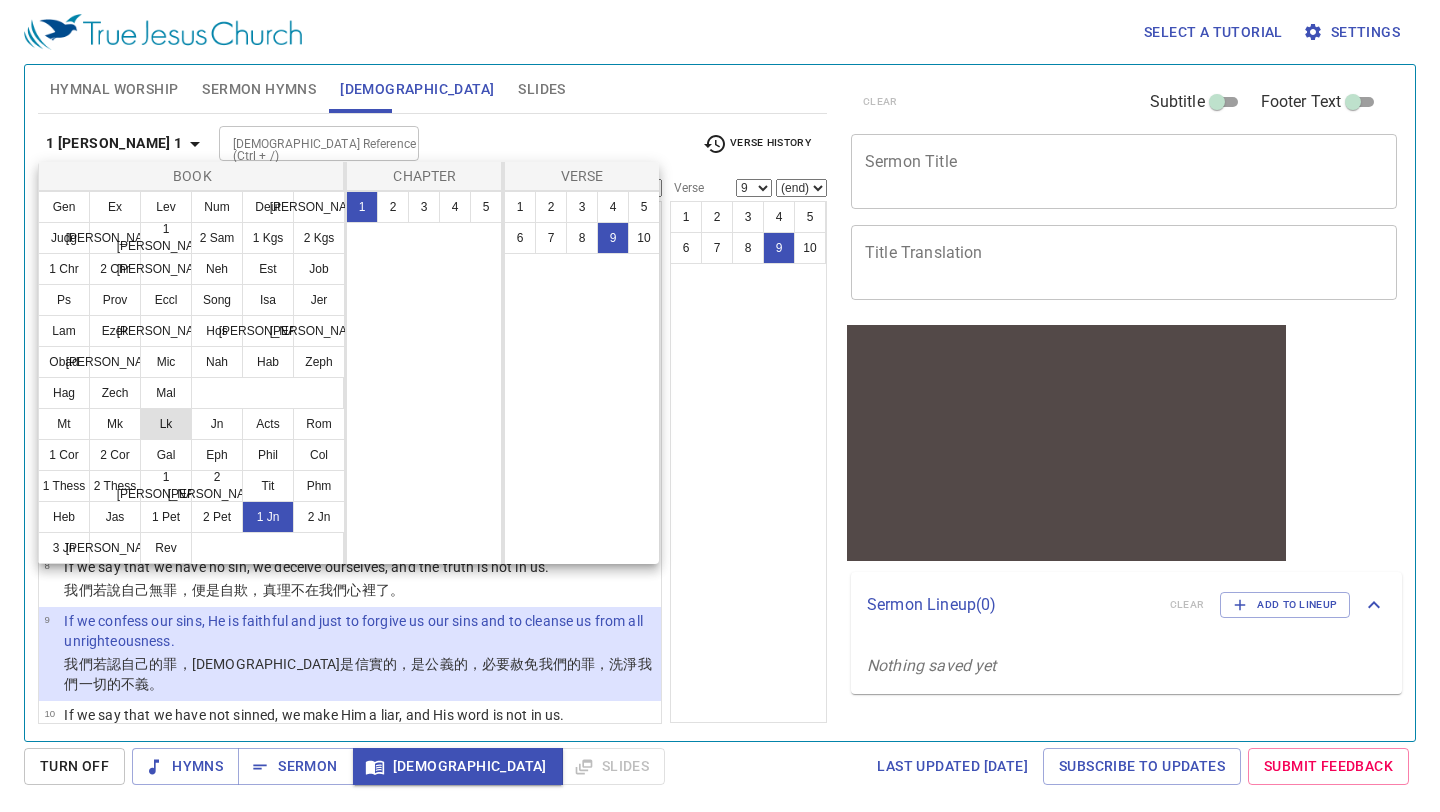 click on "Lk" at bounding box center (166, 424) 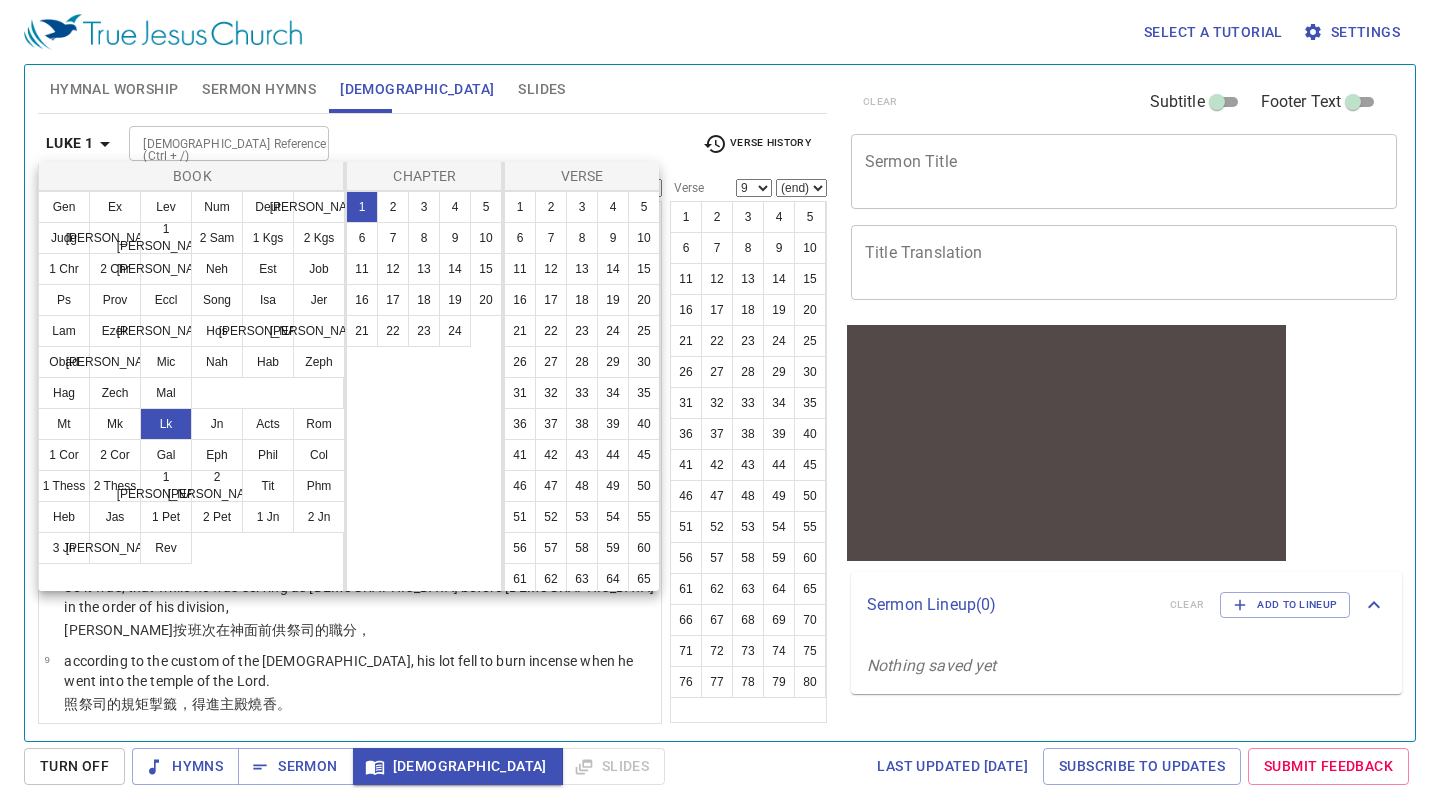 scroll, scrollTop: 0, scrollLeft: 0, axis: both 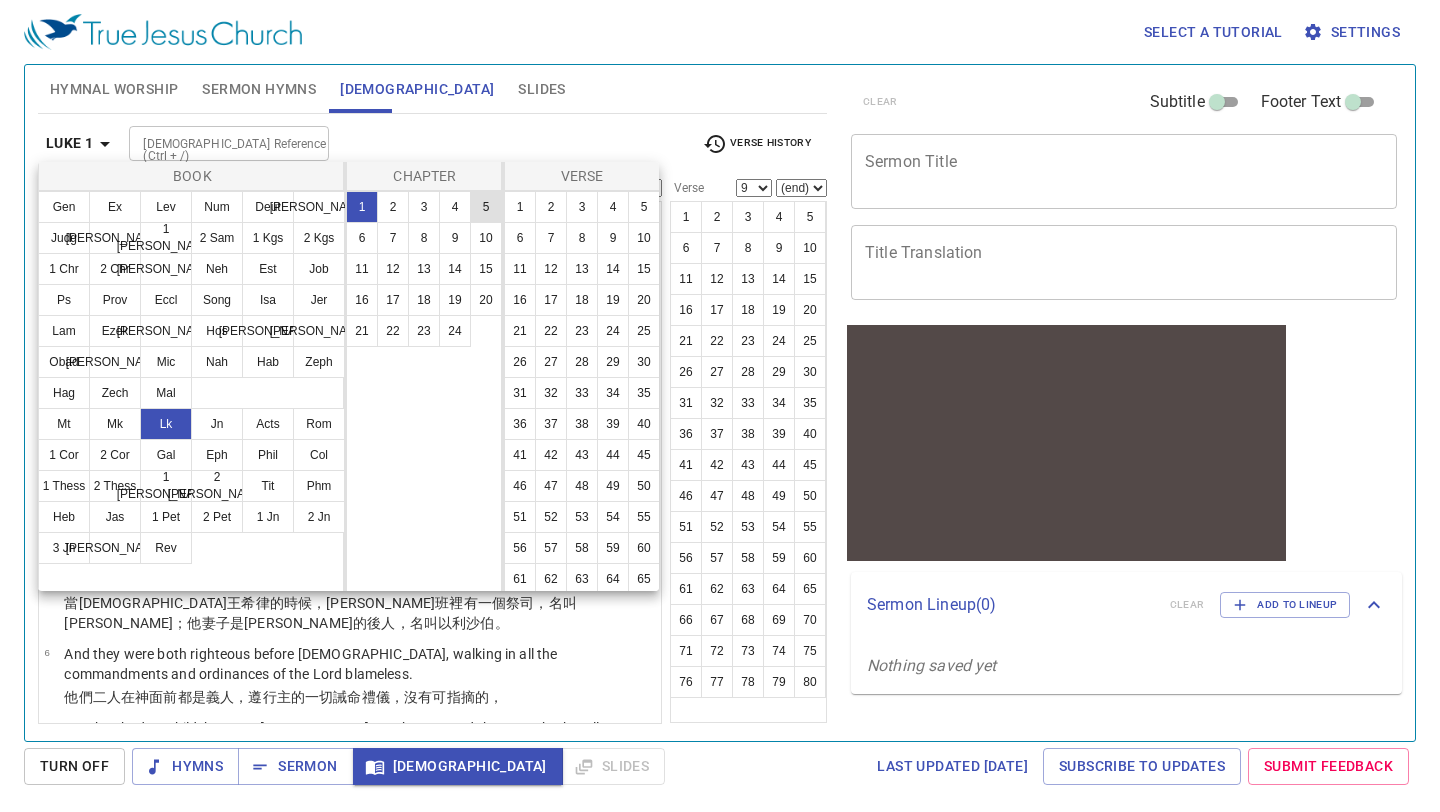 click on "5" at bounding box center (486, 207) 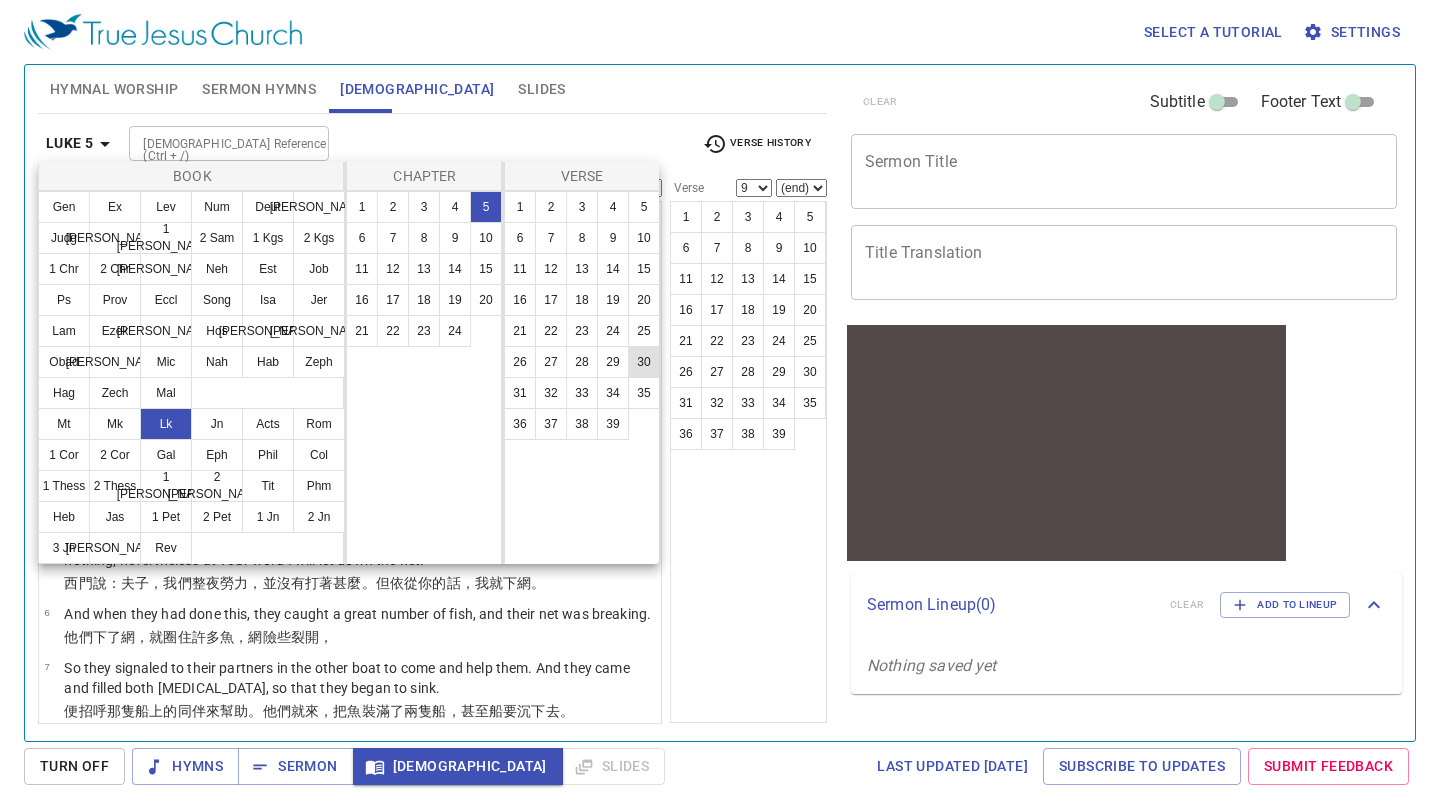 click on "30" at bounding box center [644, 362] 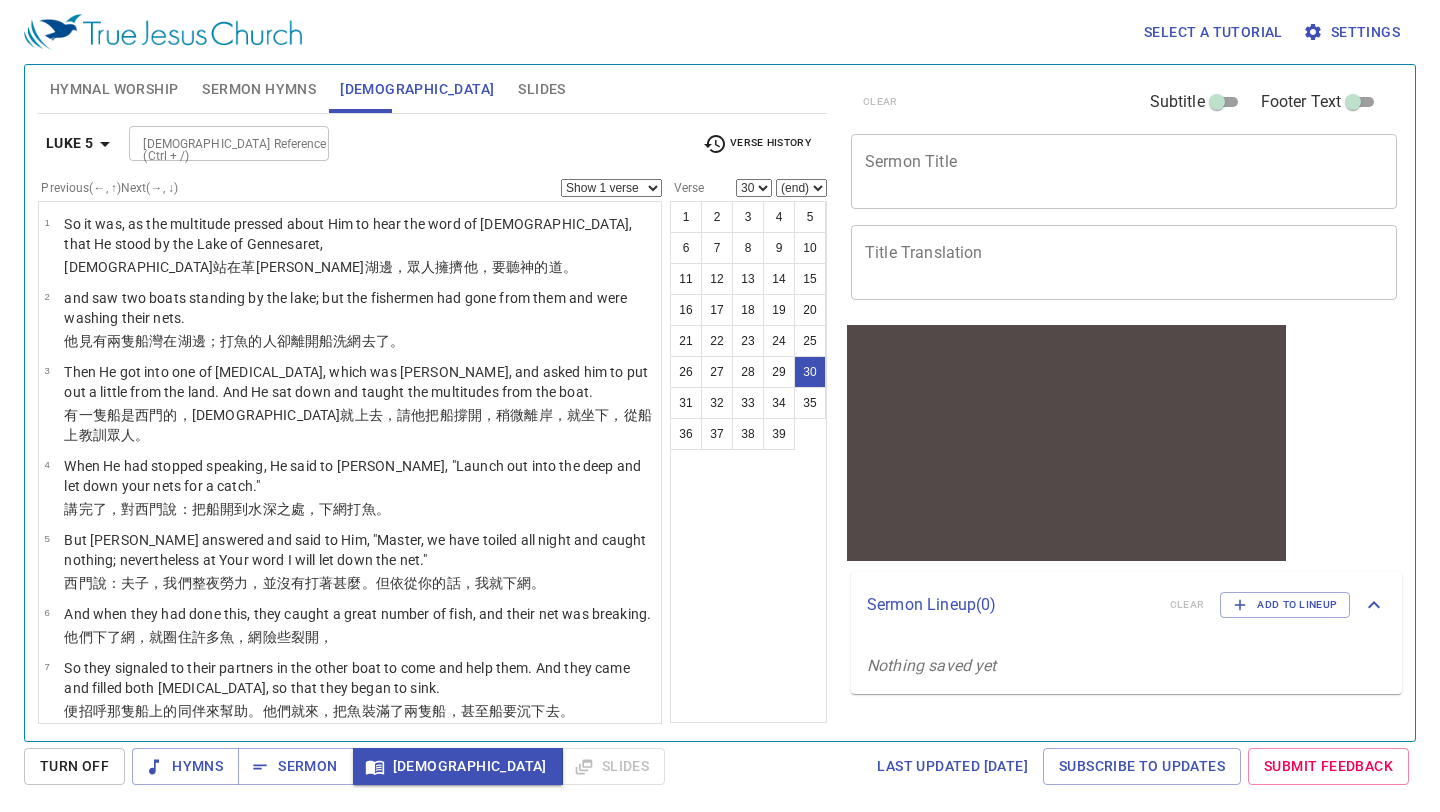 scroll, scrollTop: 1951, scrollLeft: 0, axis: vertical 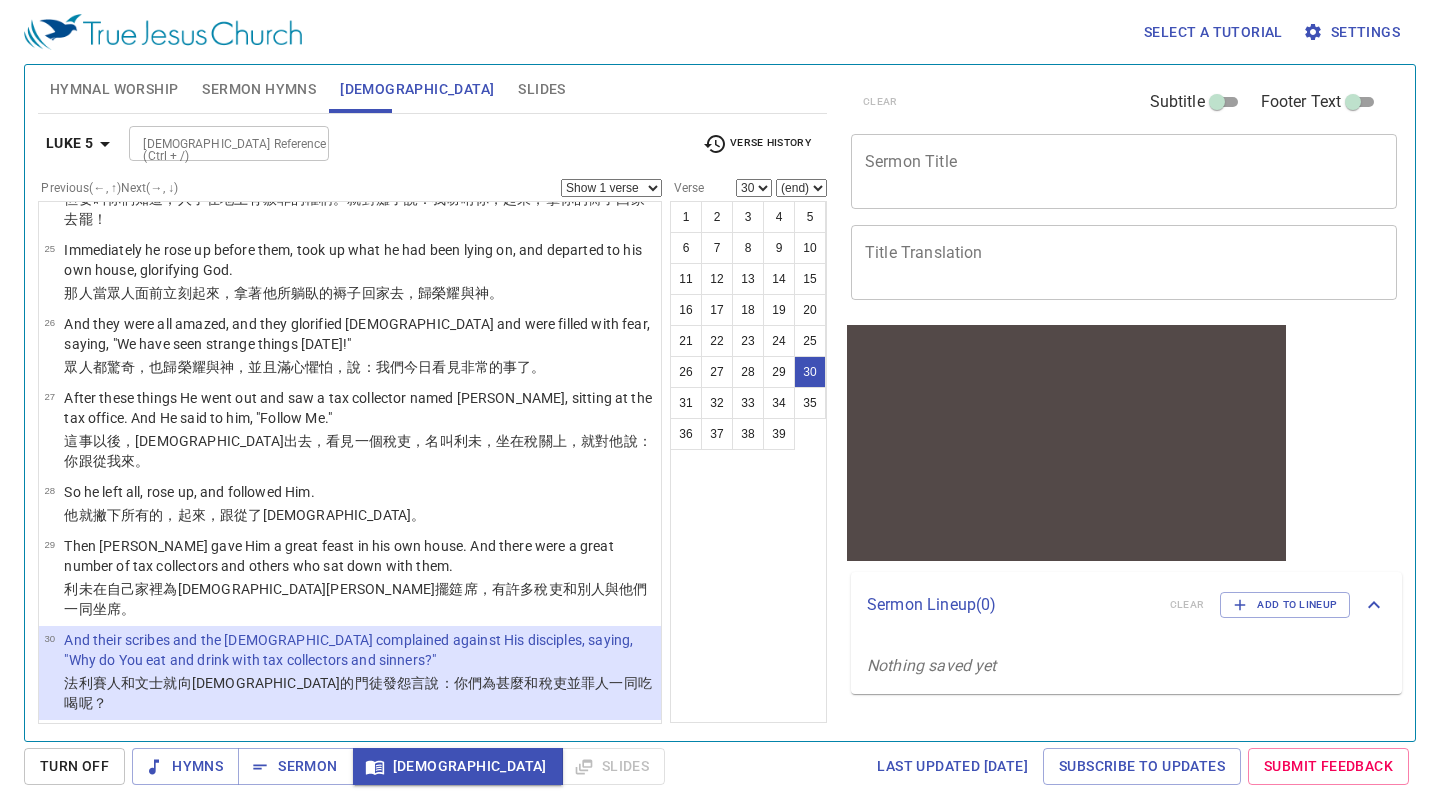 click on "Show 1 verse Show 2 verses Show 3 verses Show 4 verses Show 5 verses" at bounding box center [611, 188] 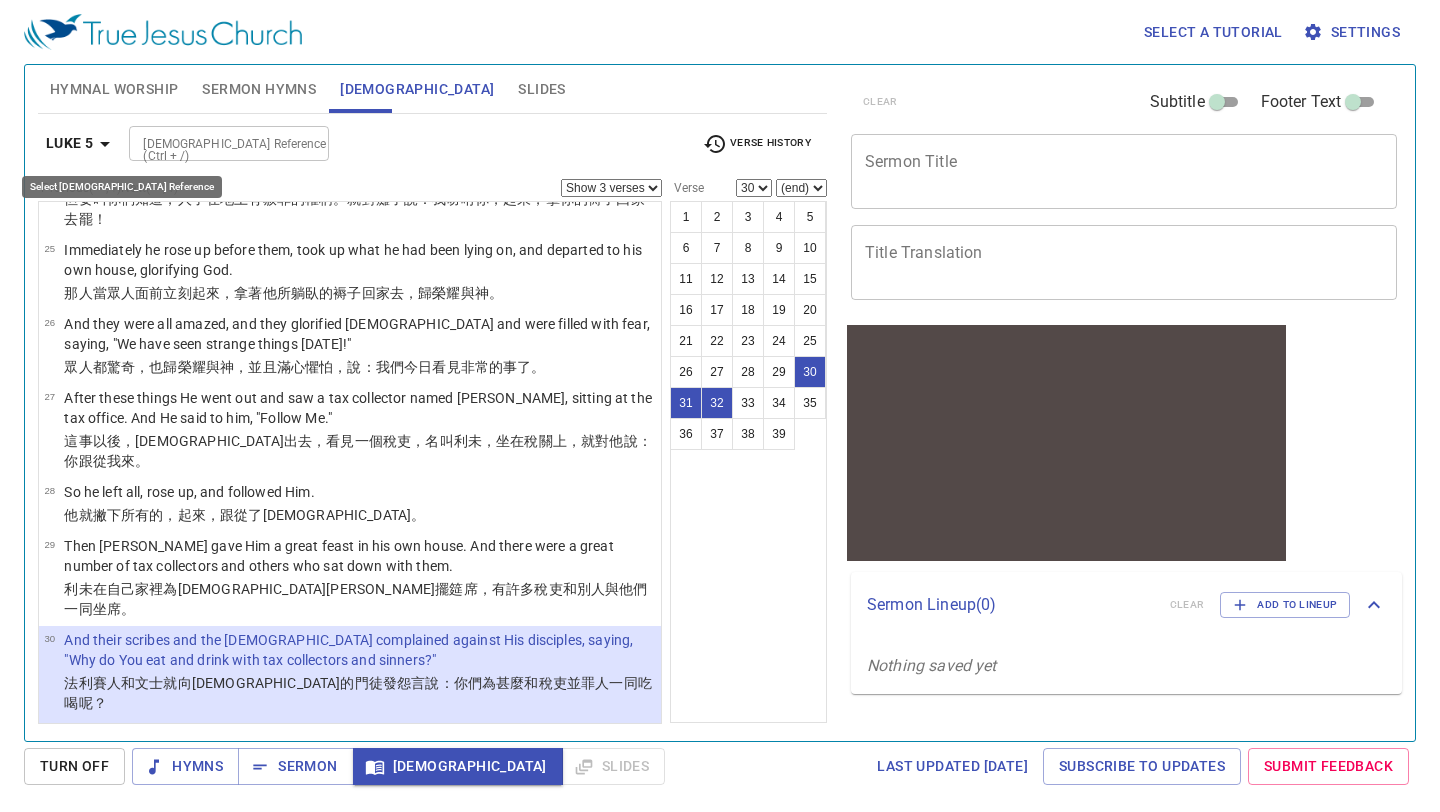 click 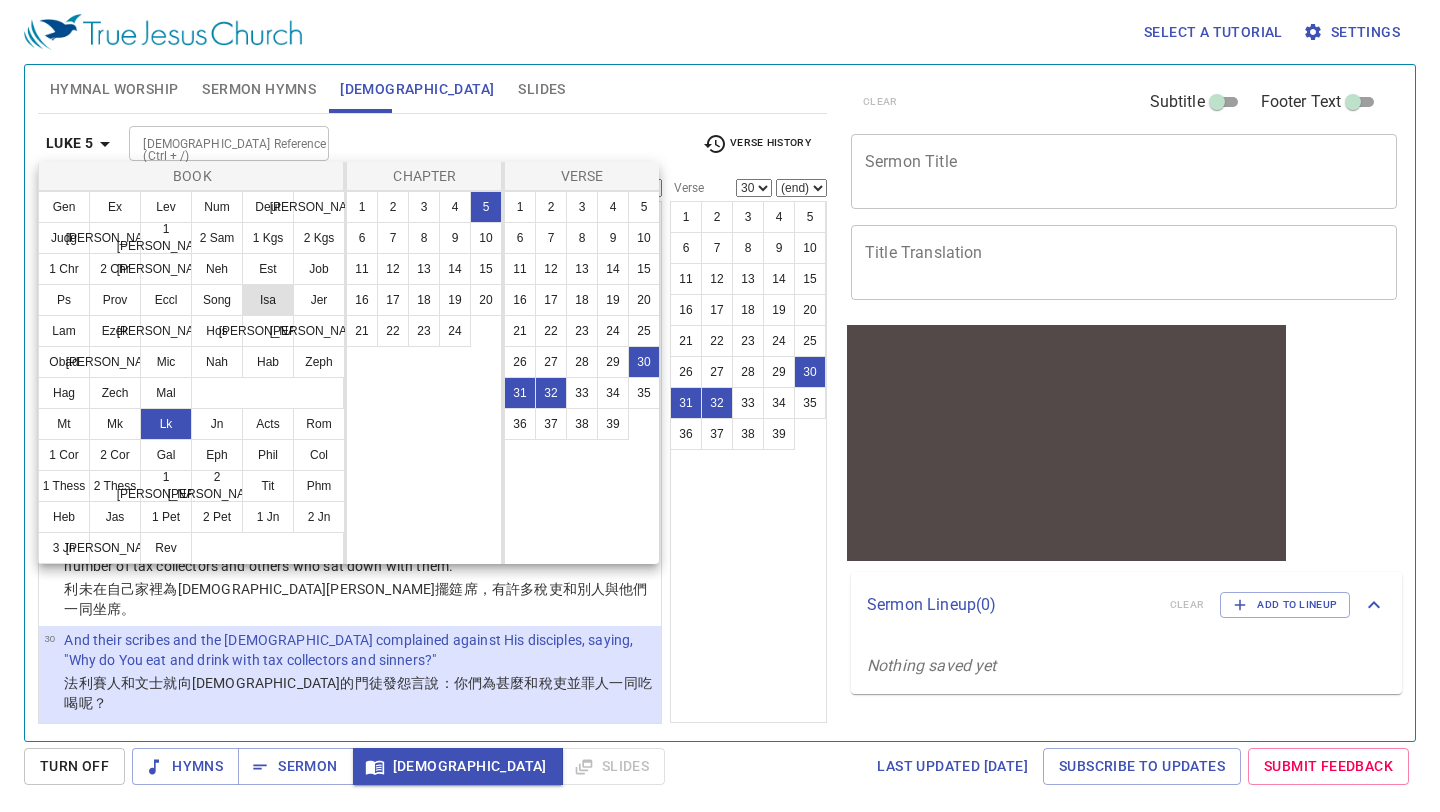 click on "Isa" at bounding box center (268, 300) 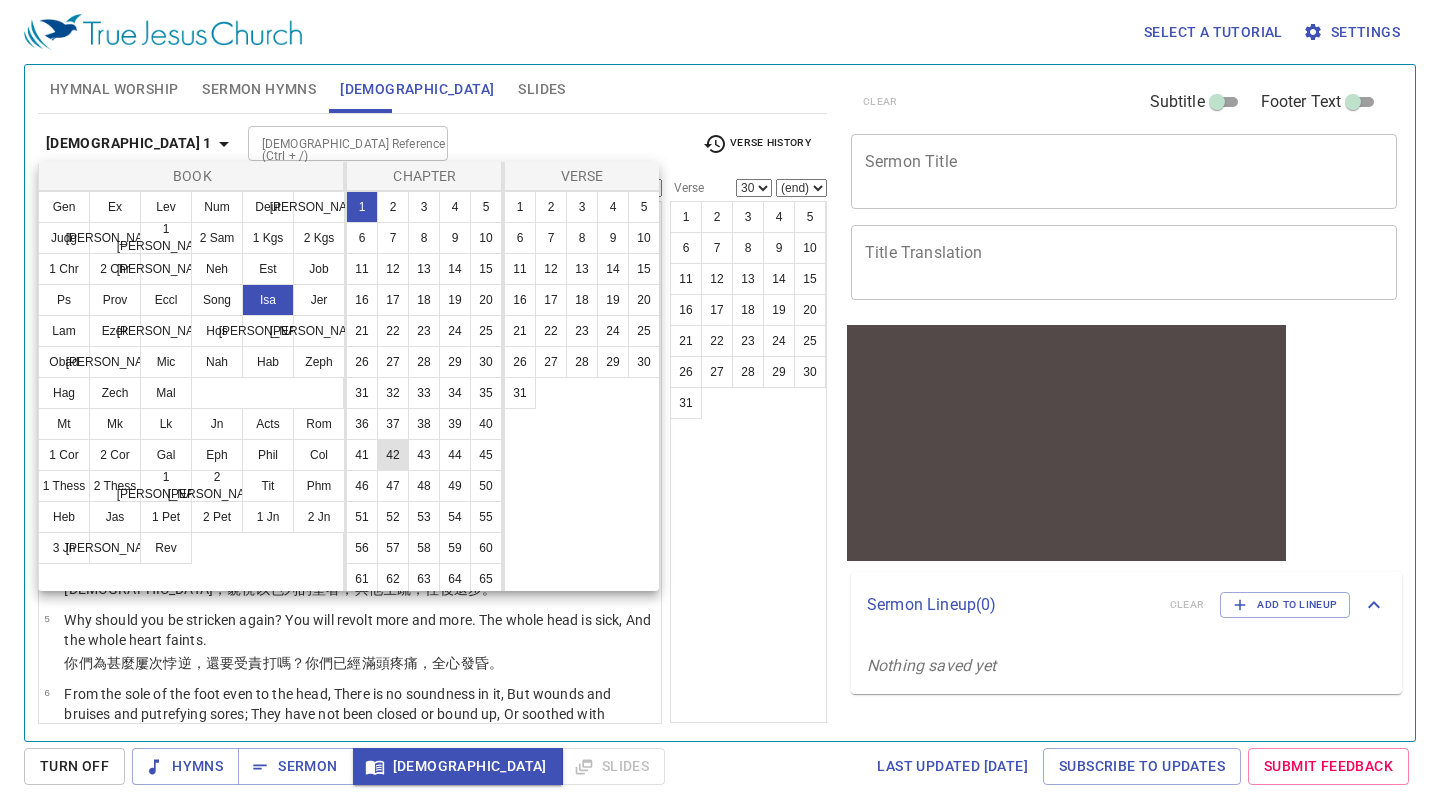 click on "42" at bounding box center [393, 455] 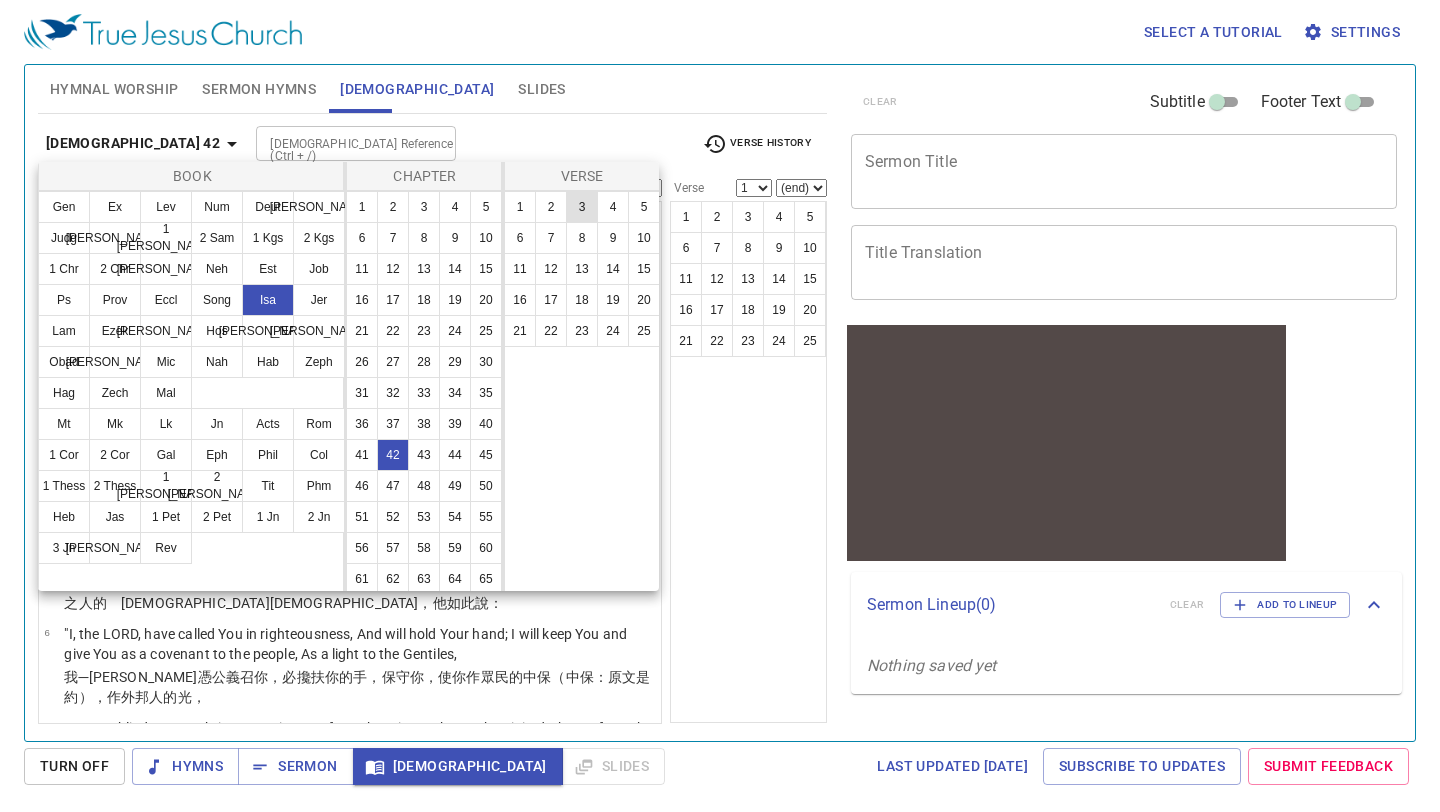 click on "3" at bounding box center [582, 207] 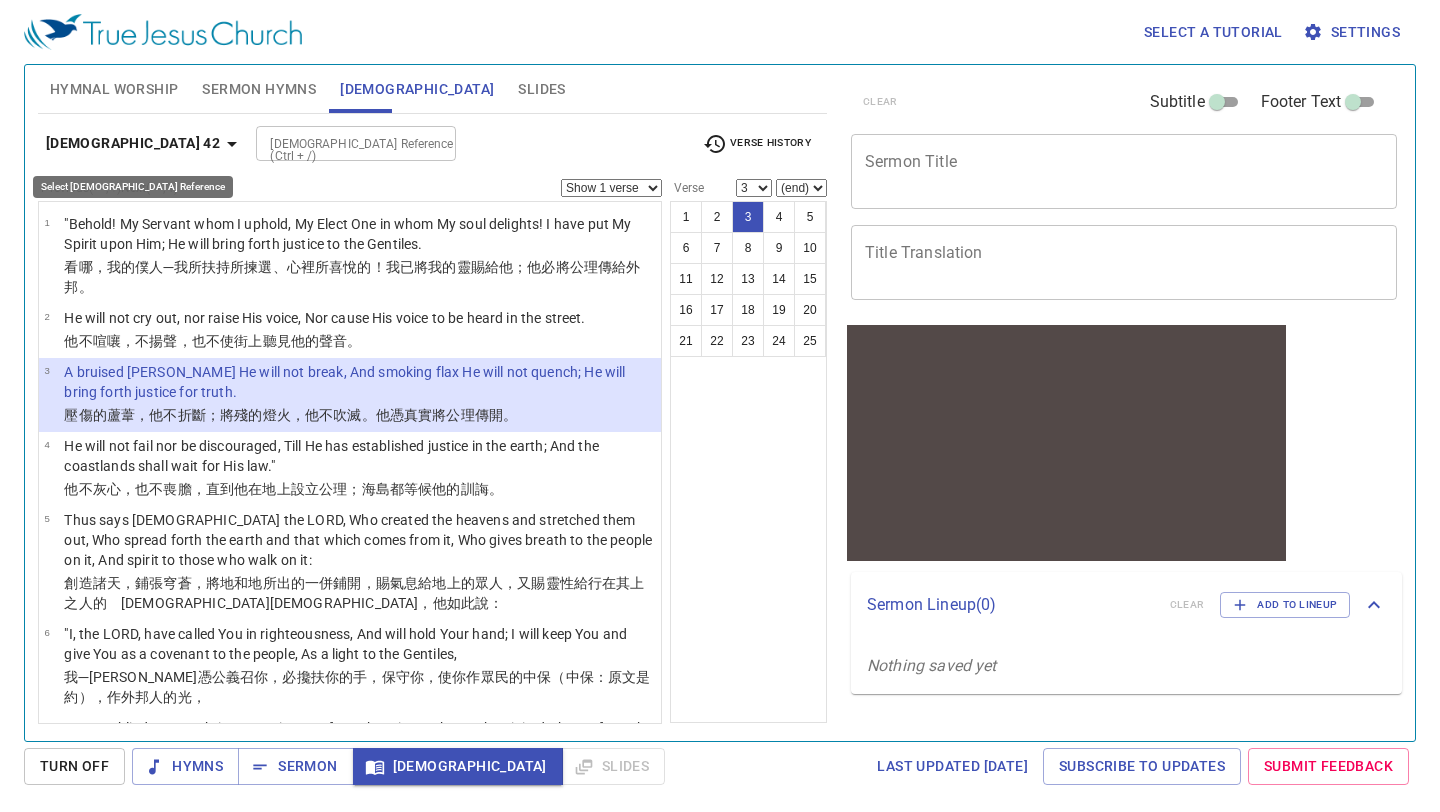 click 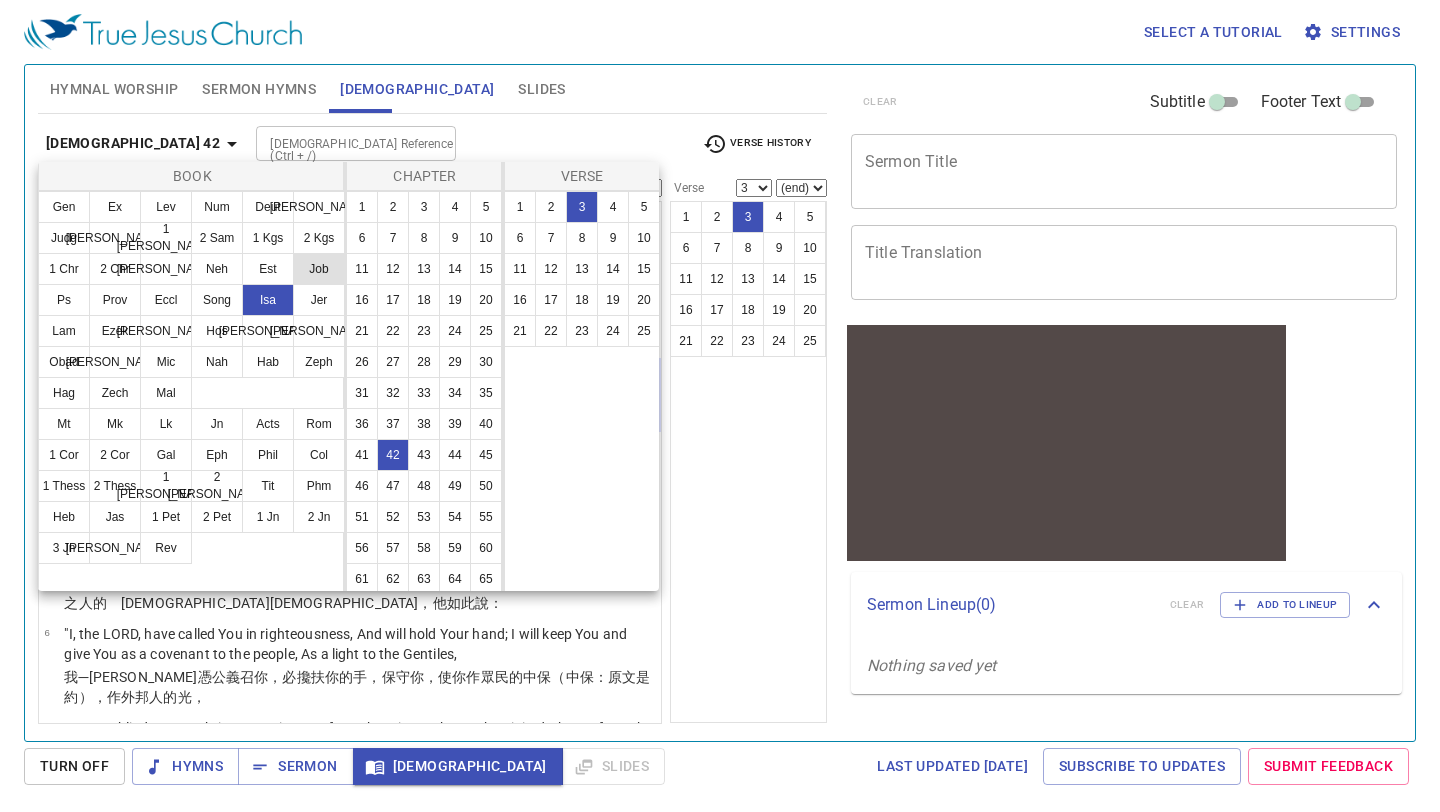 click on "Job" at bounding box center [319, 269] 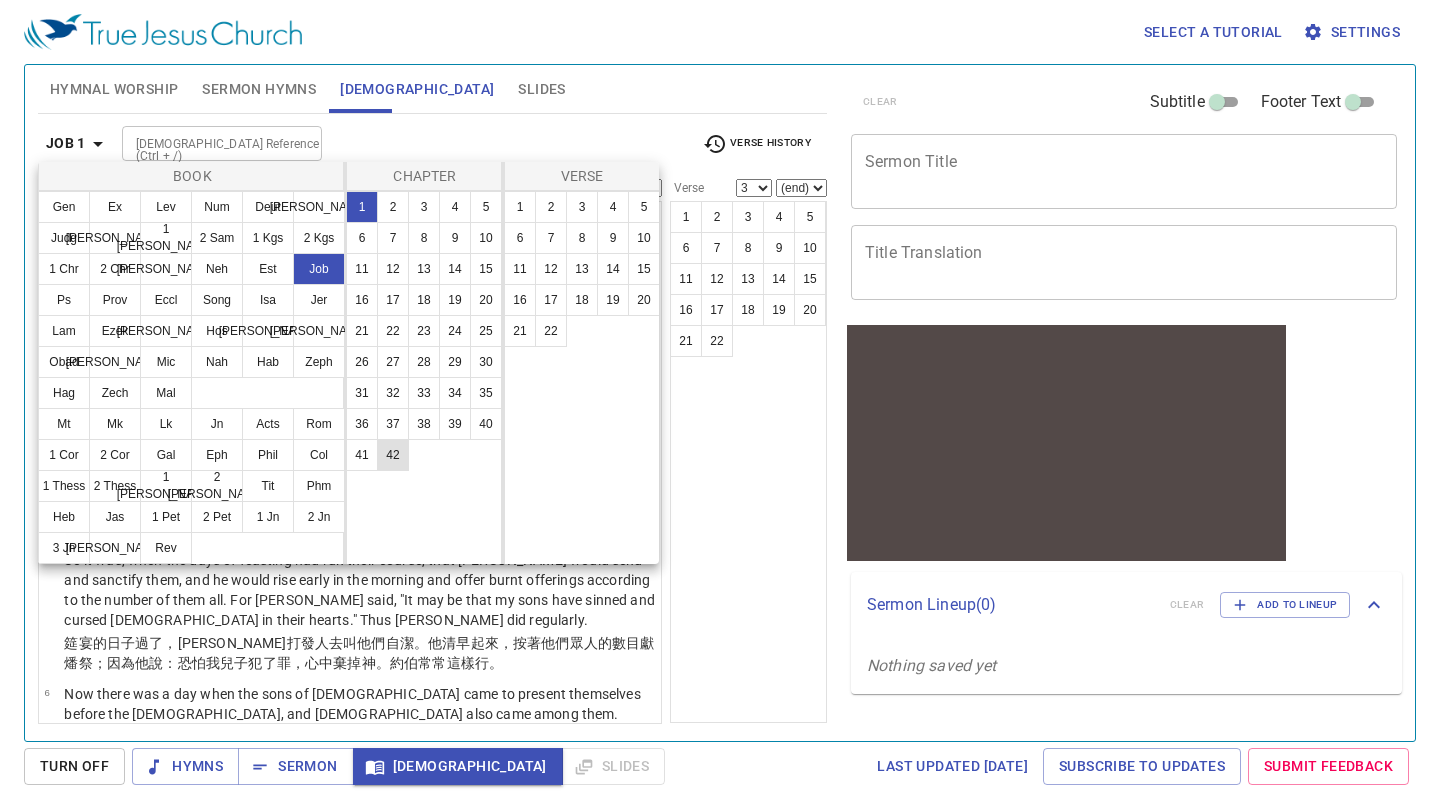 click on "42" at bounding box center [393, 455] 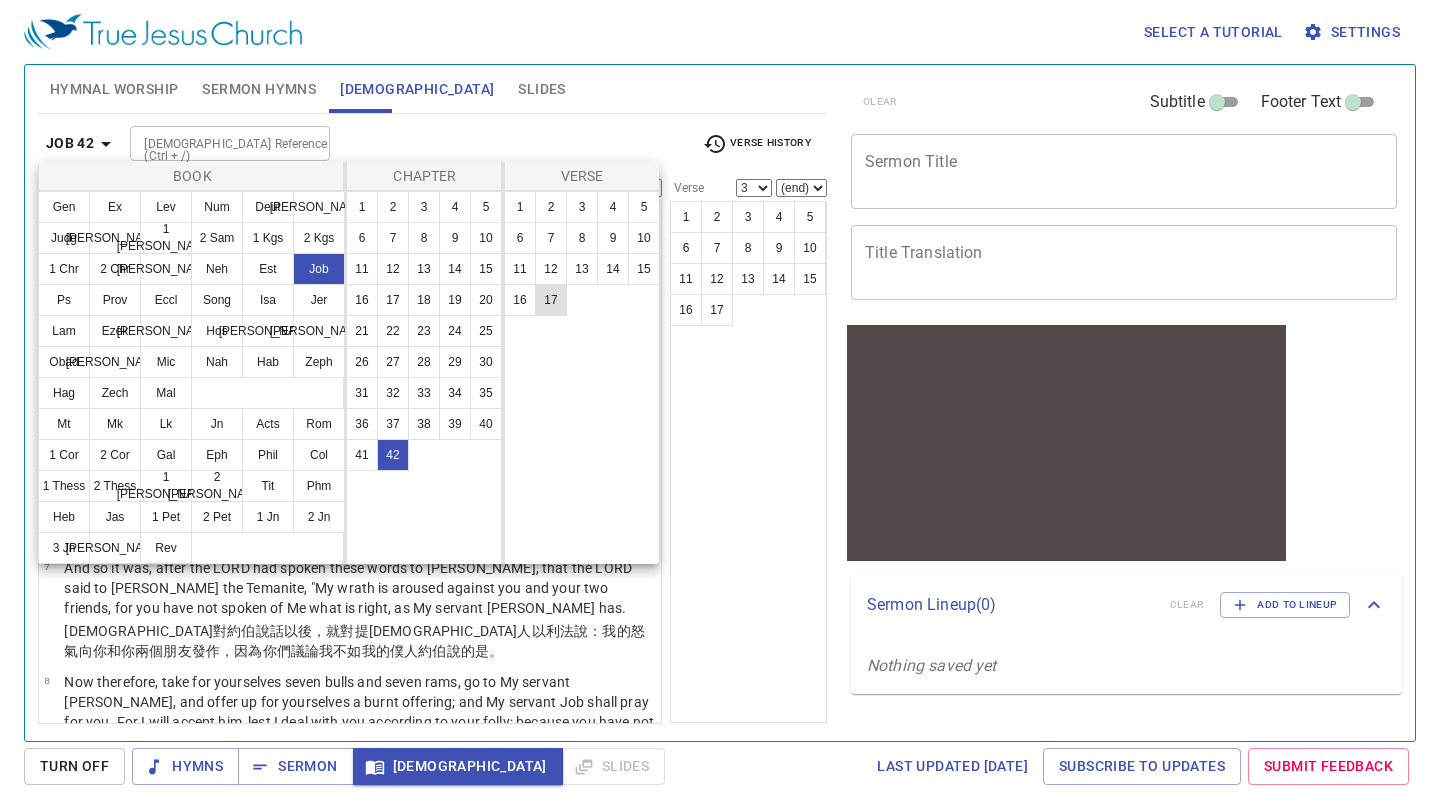 click on "17" at bounding box center (551, 300) 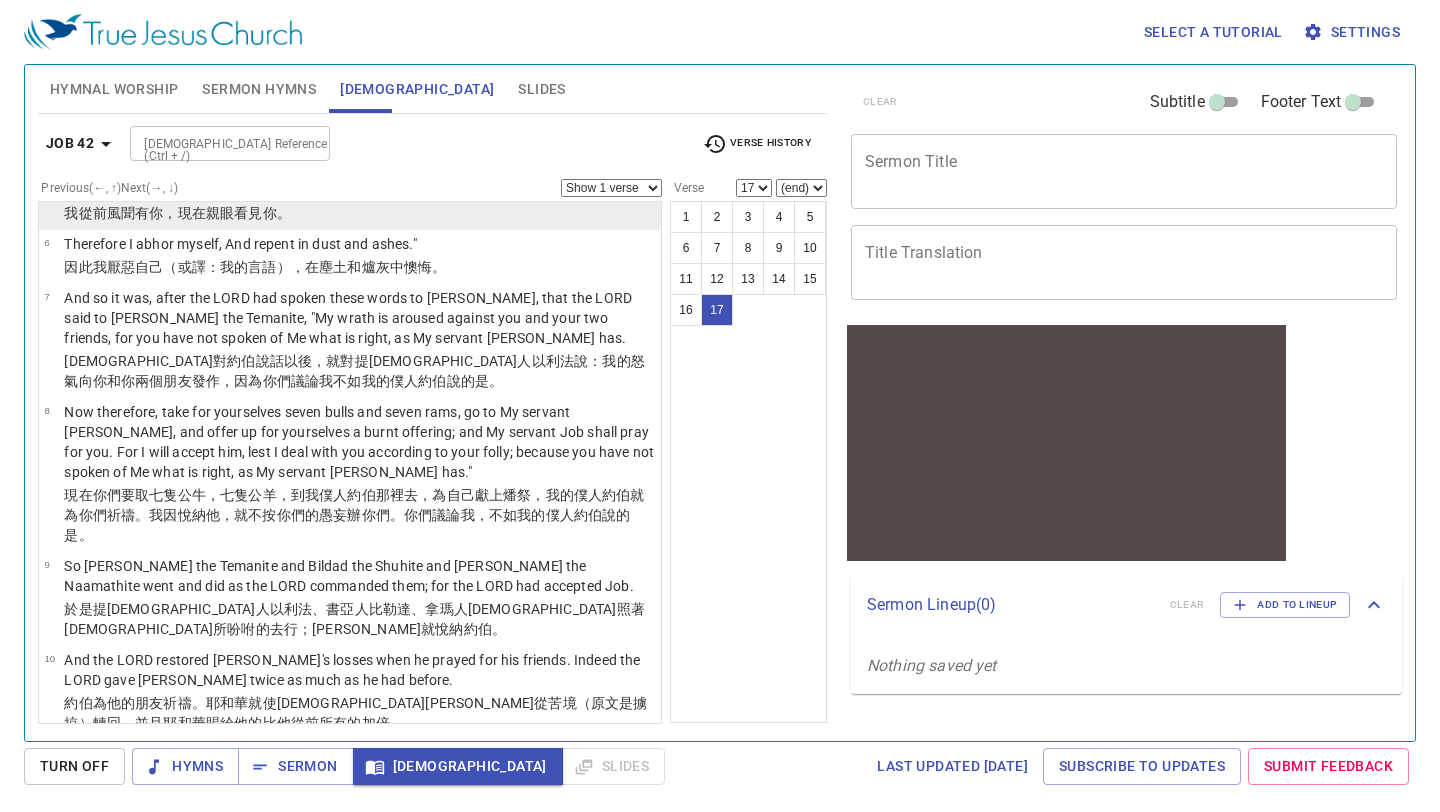 scroll, scrollTop: 272, scrollLeft: 0, axis: vertical 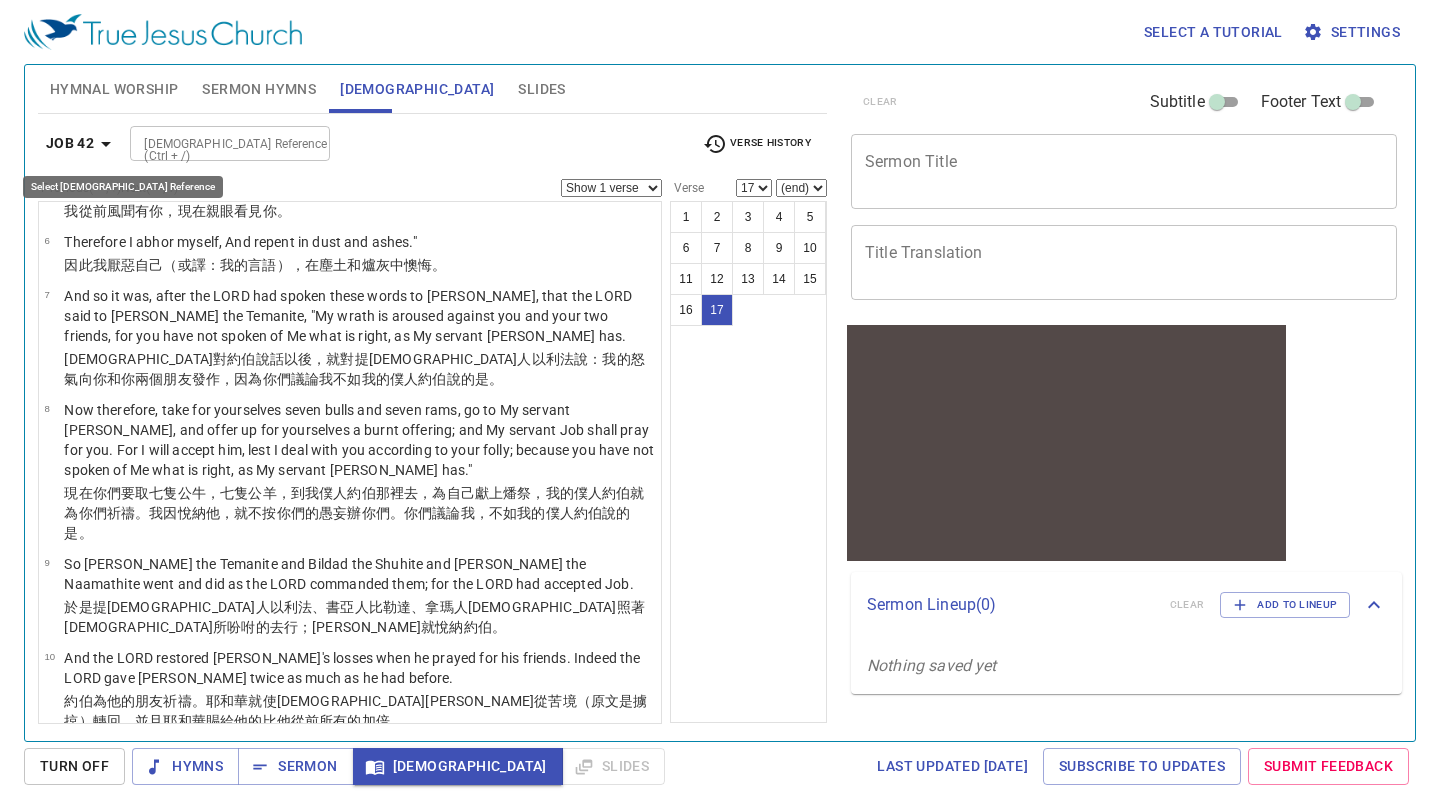 click 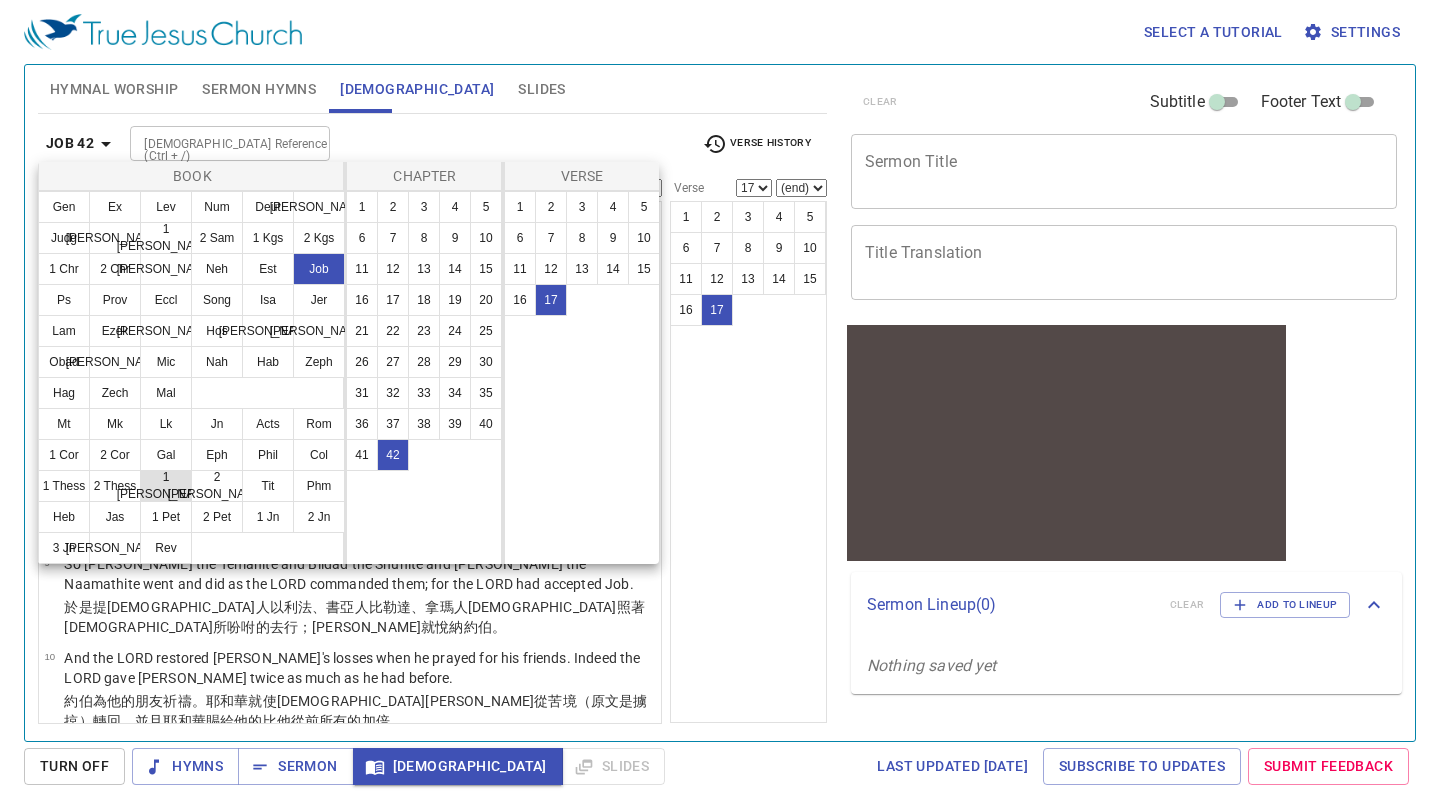 click on "1 [PERSON_NAME]" at bounding box center (166, 486) 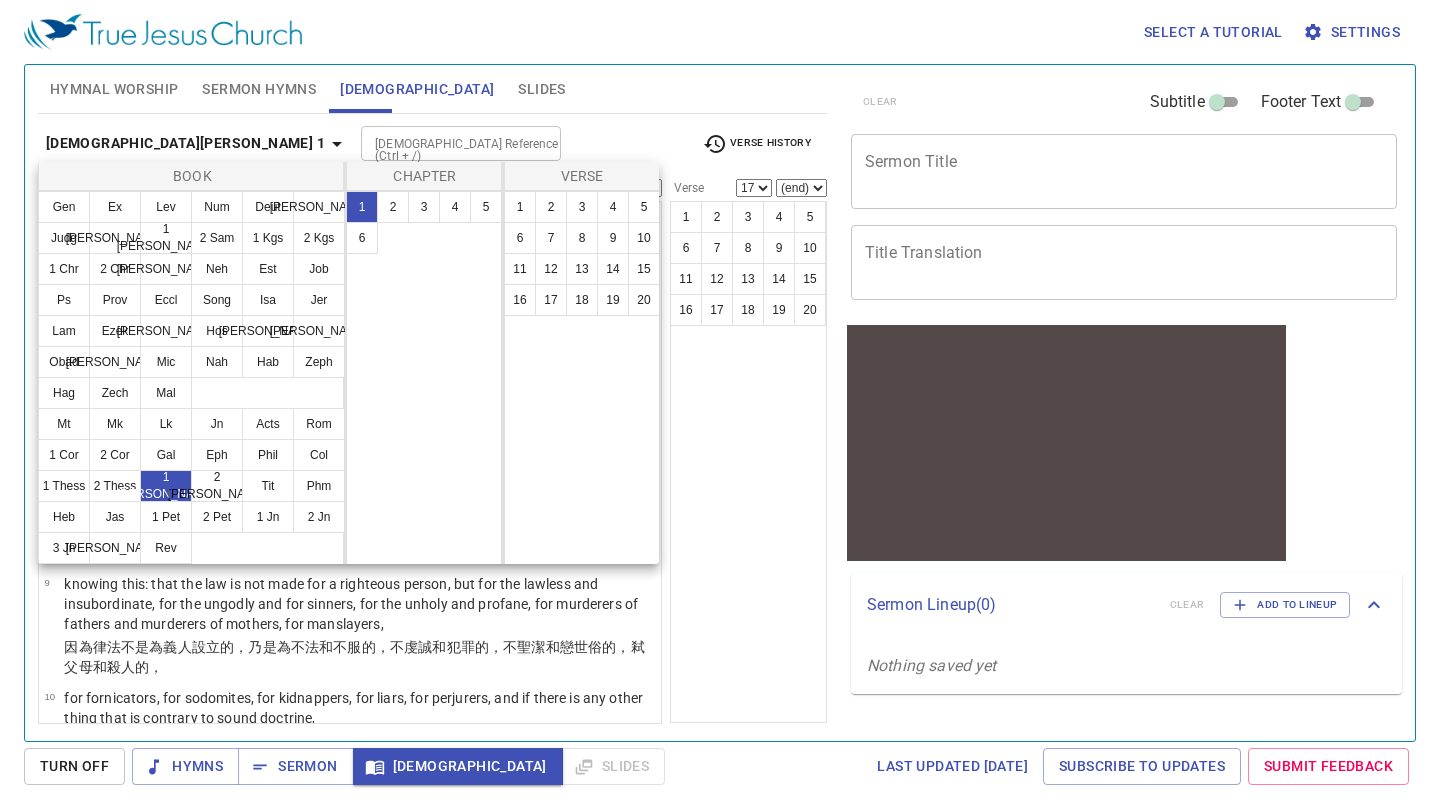 scroll, scrollTop: 0, scrollLeft: 0, axis: both 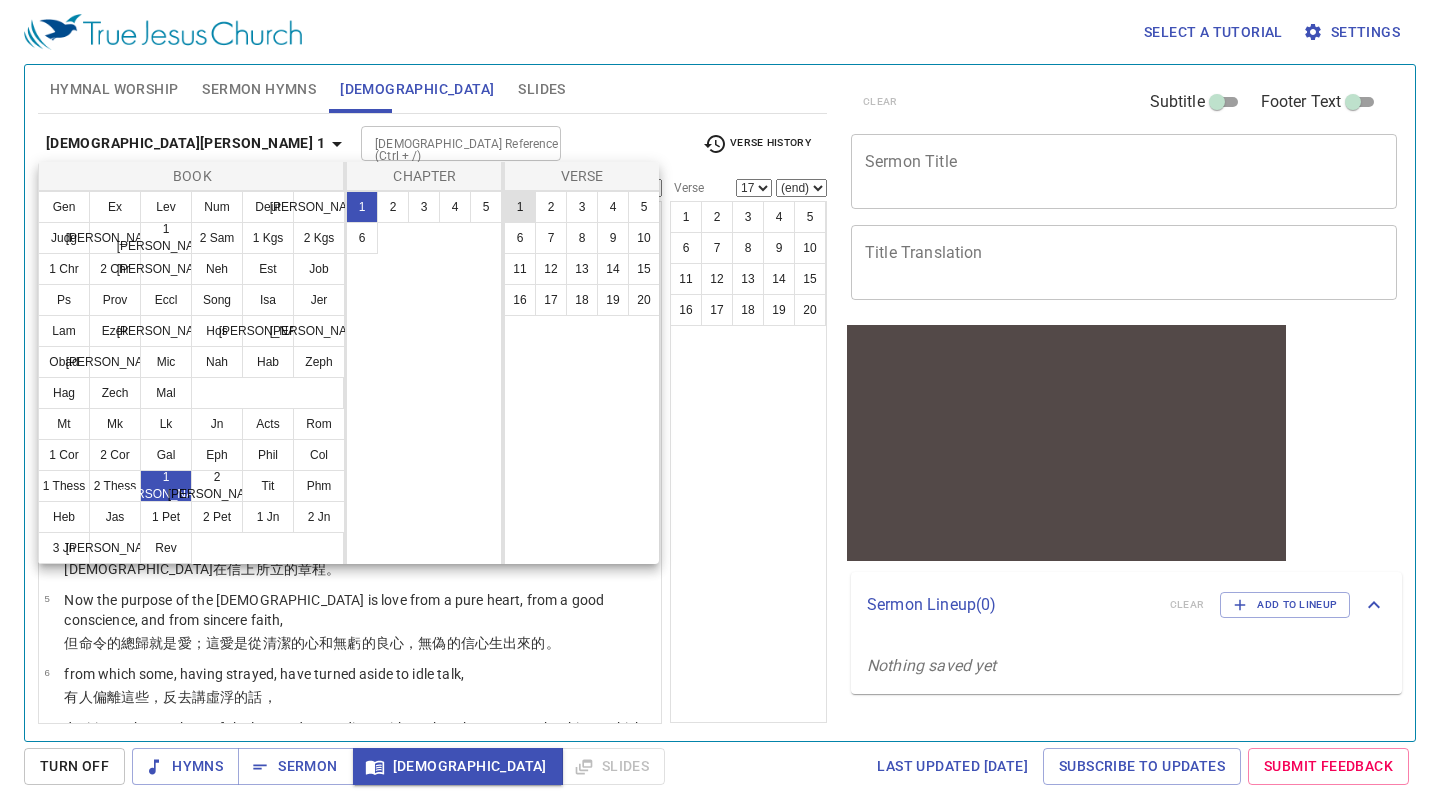 click on "1" at bounding box center [520, 207] 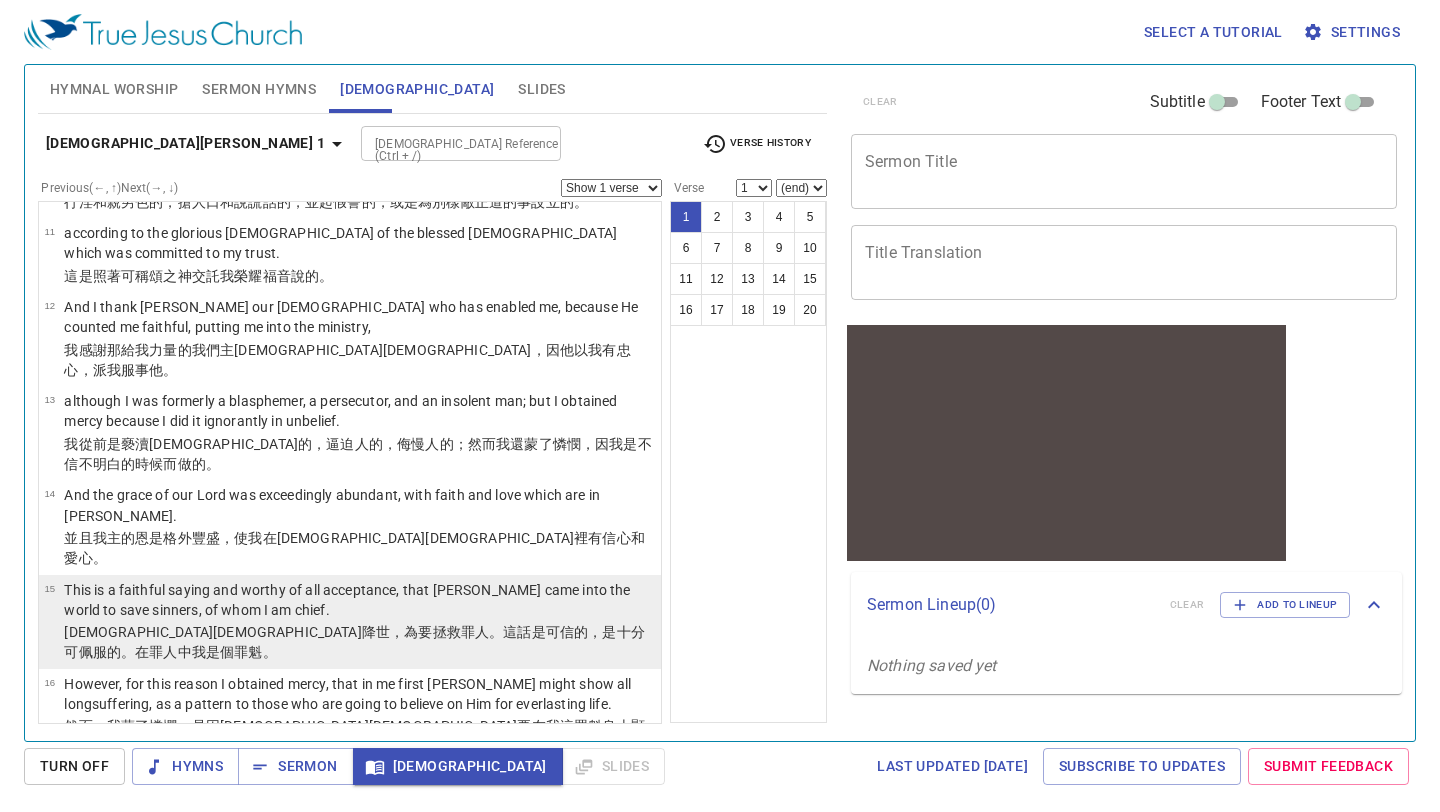 scroll, scrollTop: 814, scrollLeft: 0, axis: vertical 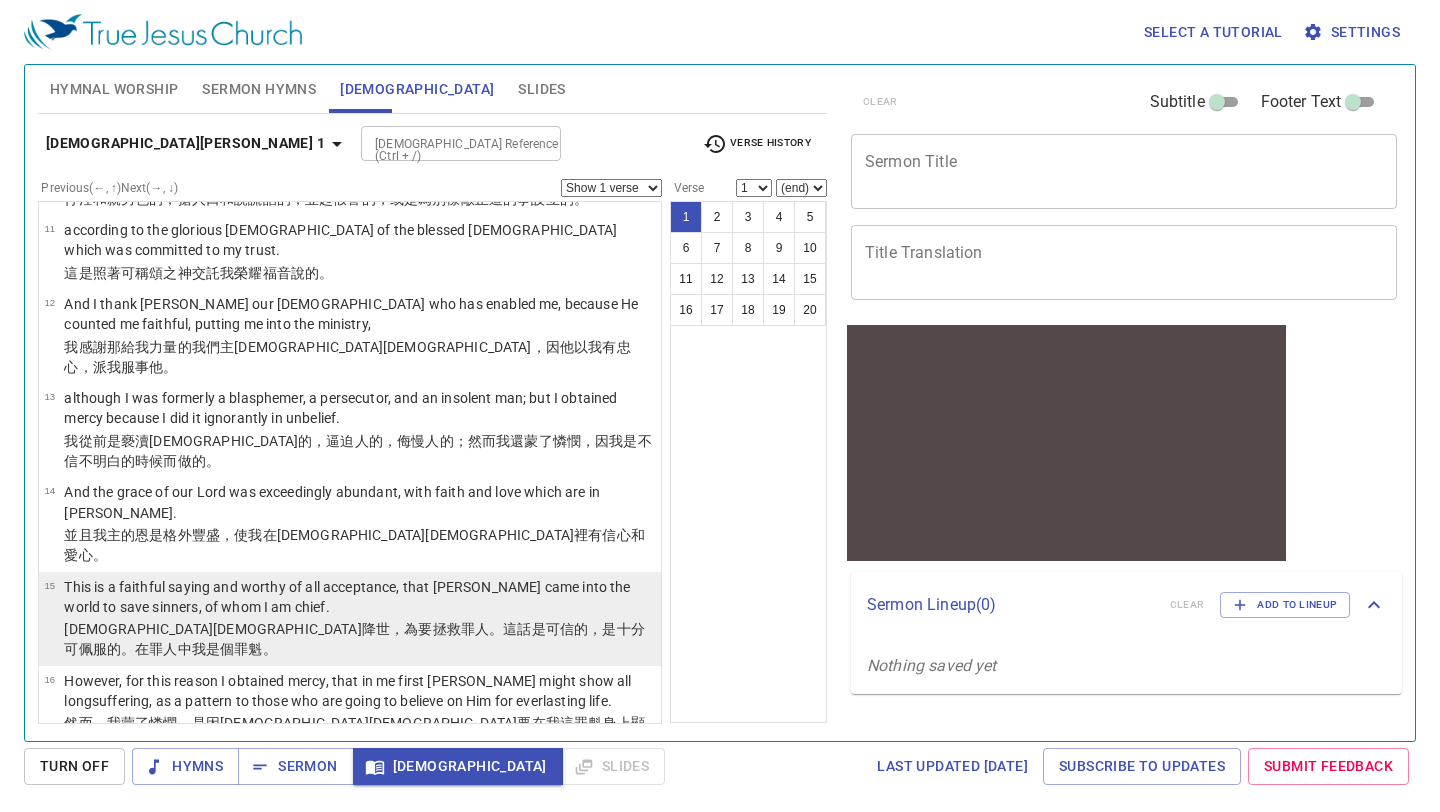 click on "This is a faithful saying and worthy of all acceptance, that [PERSON_NAME] came into the world to save sinners, of whom I am chief." at bounding box center (359, 597) 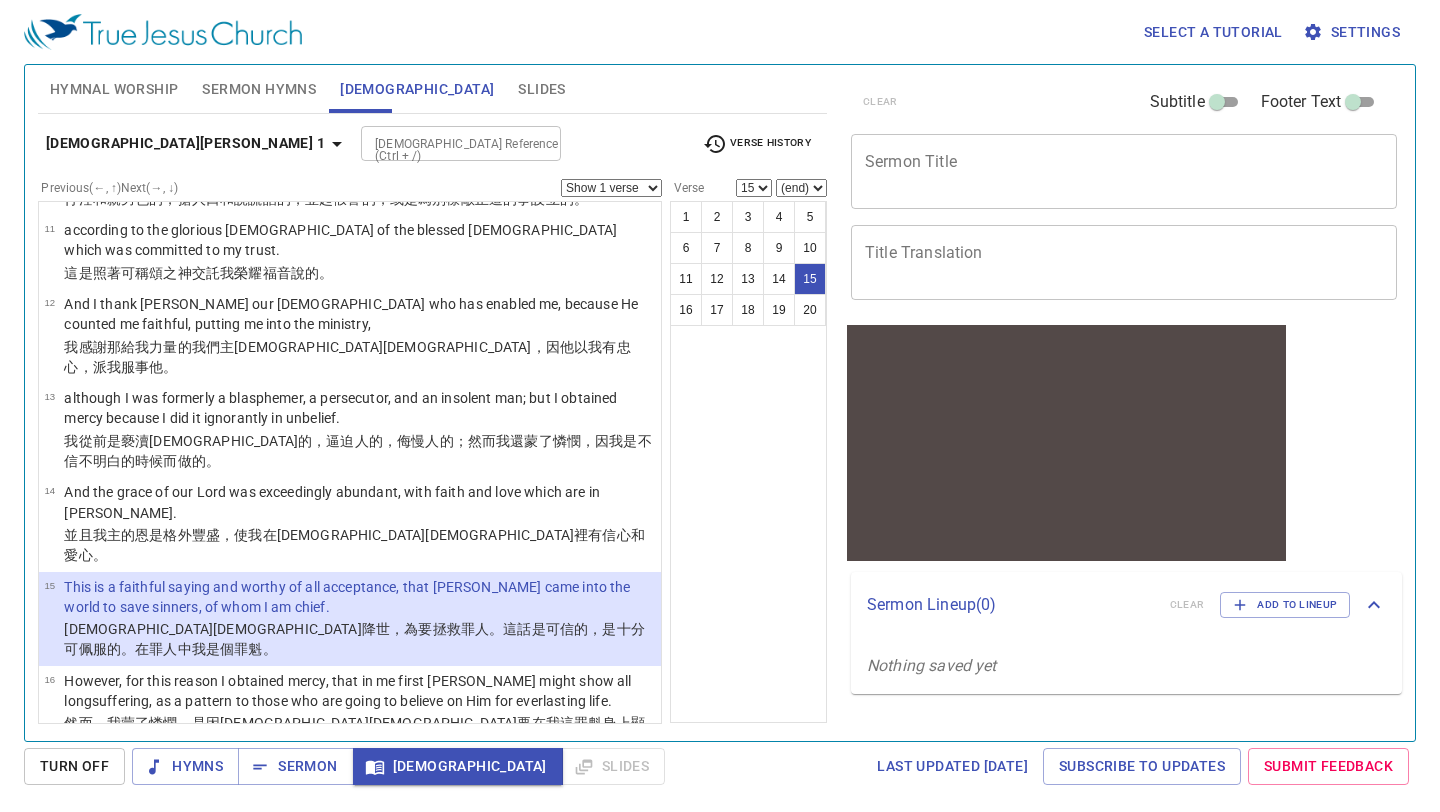 click on "Show 1 verse Show 2 verses Show 3 verses Show 4 verses Show 5 verses" at bounding box center (611, 188) 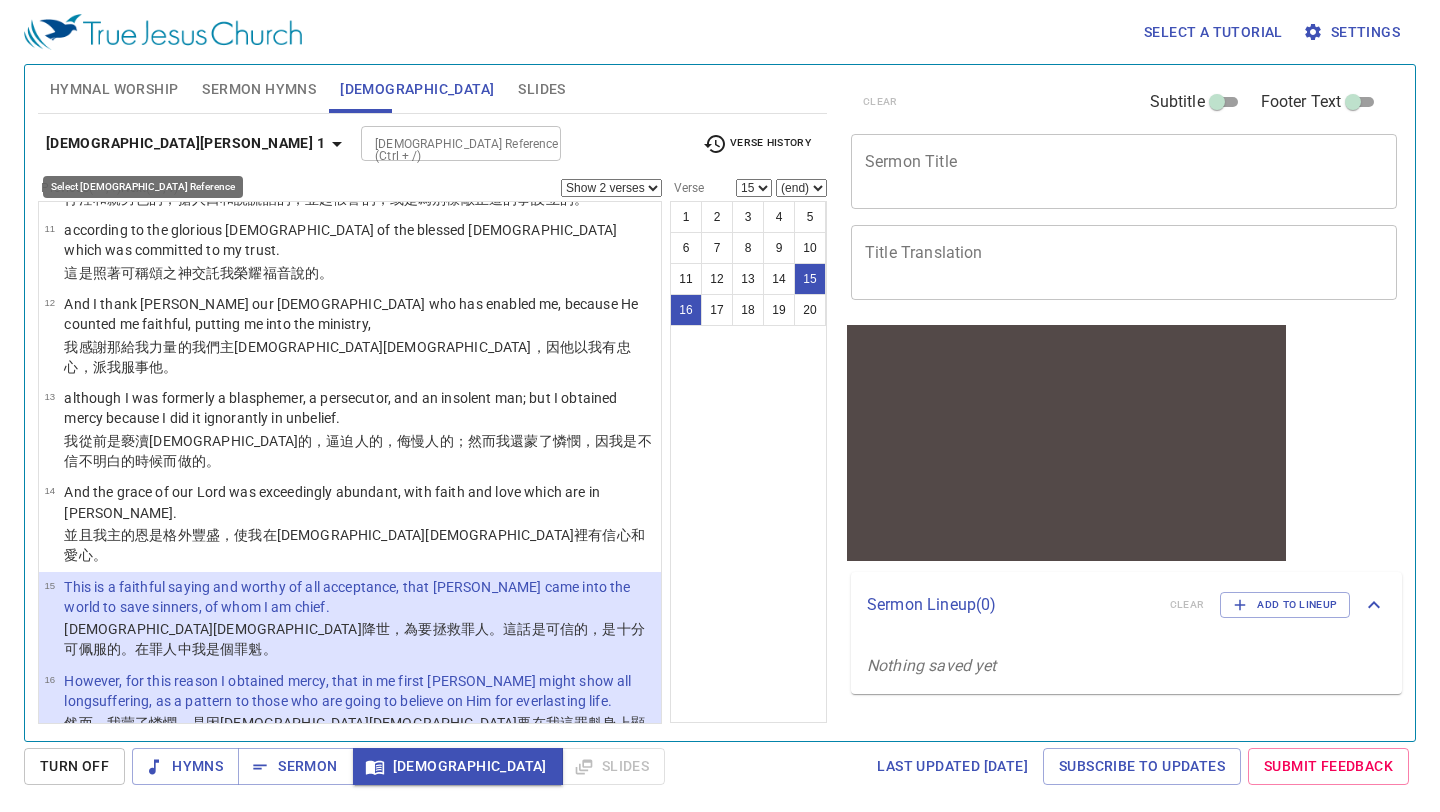 click 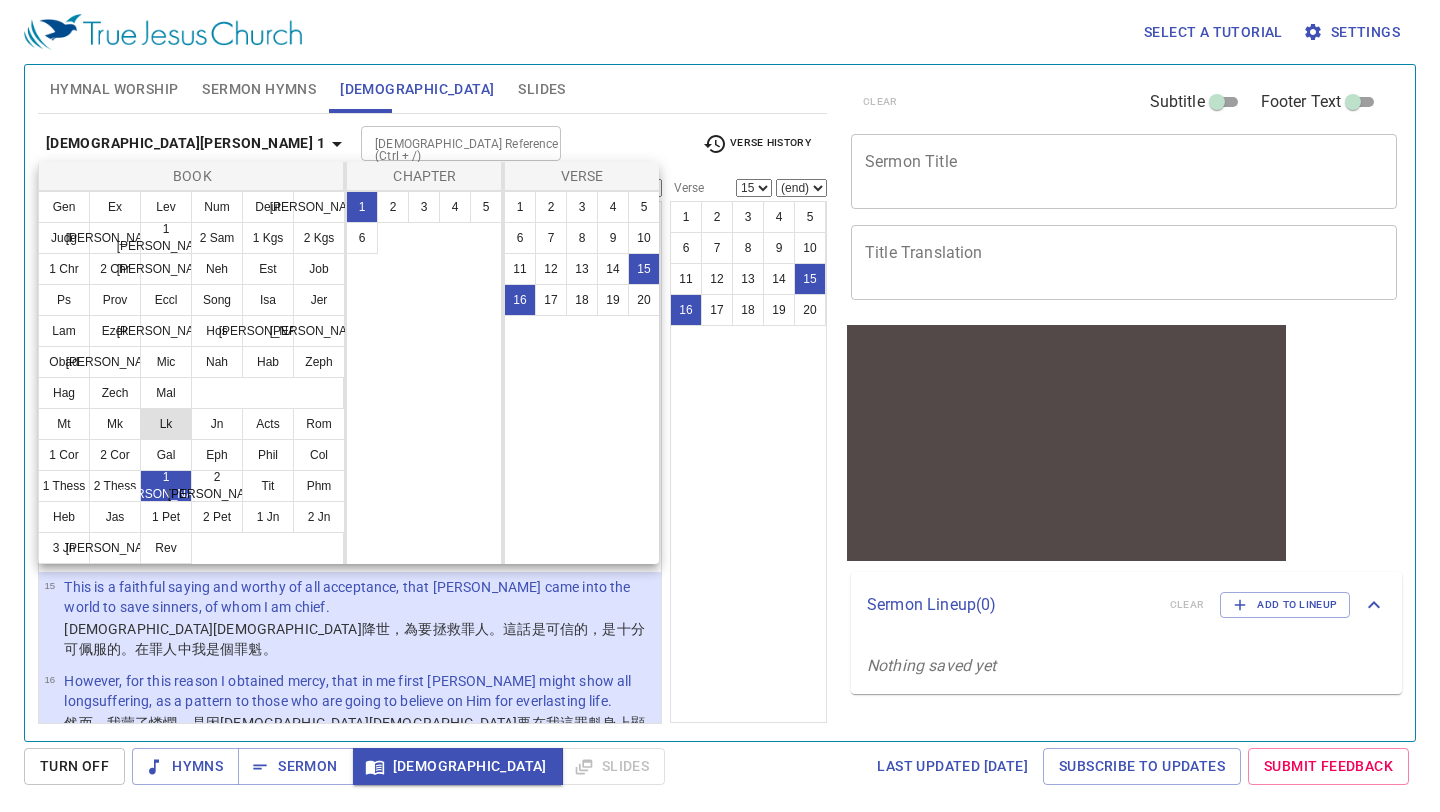 click on "Lk" at bounding box center [166, 424] 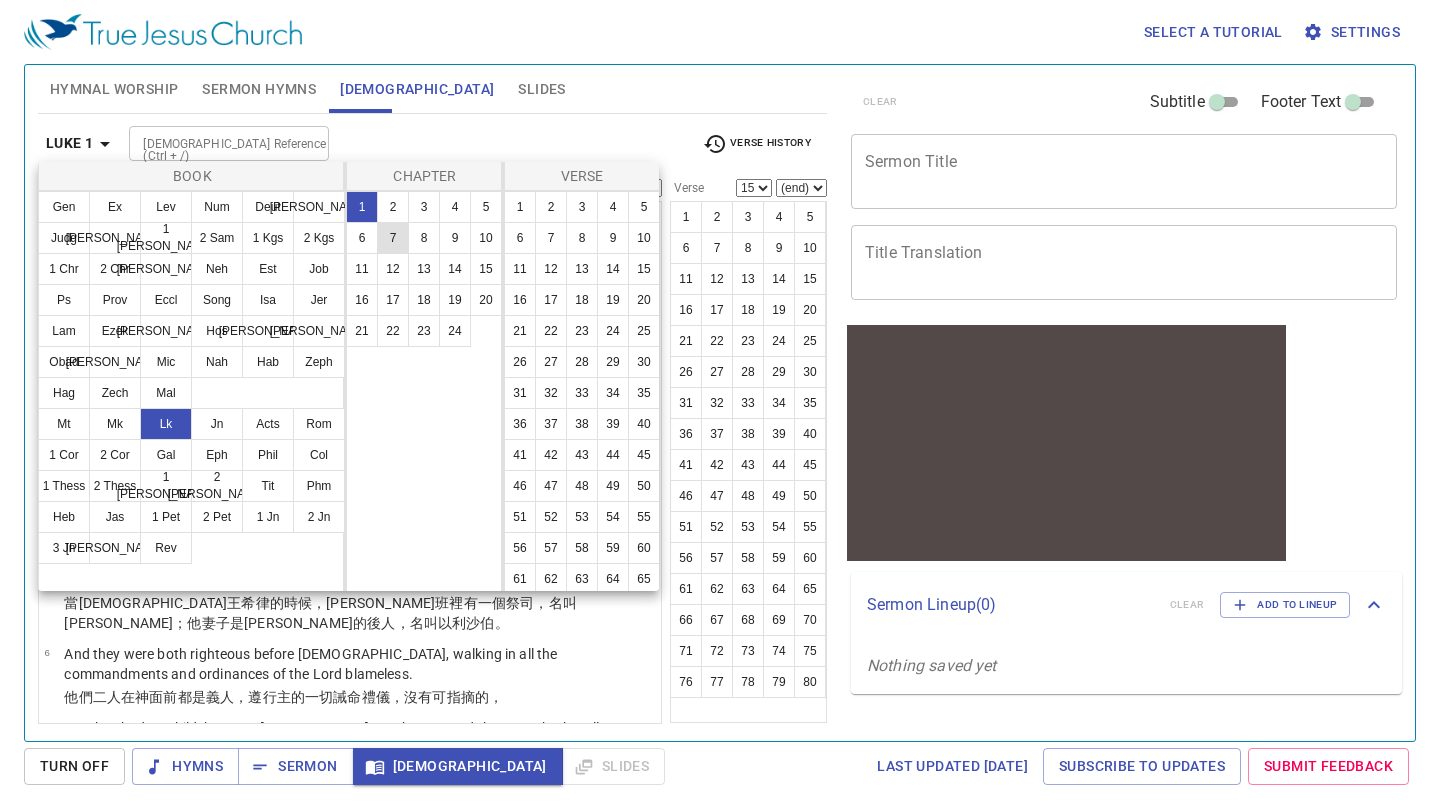 click on "7" at bounding box center (393, 238) 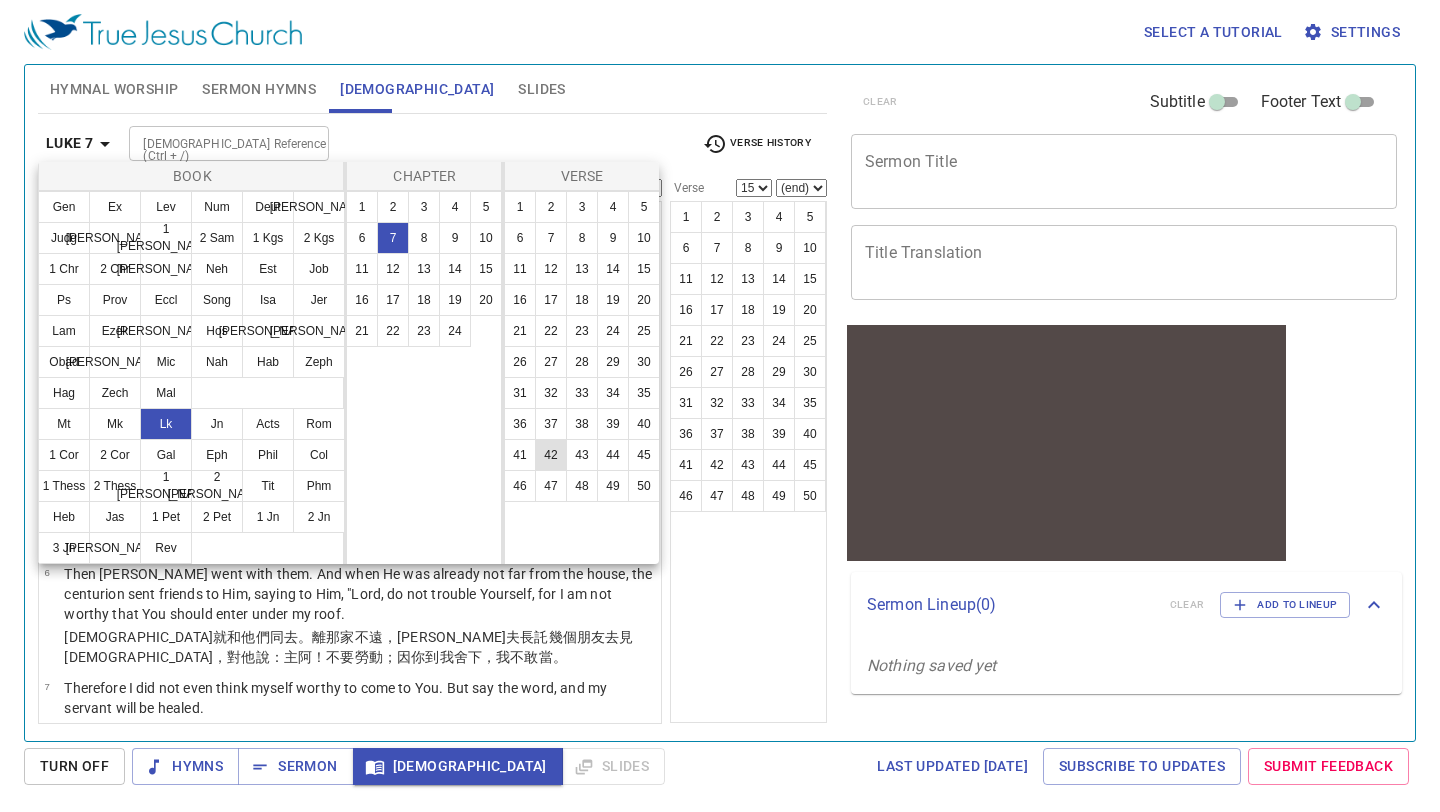 click on "42" at bounding box center (551, 455) 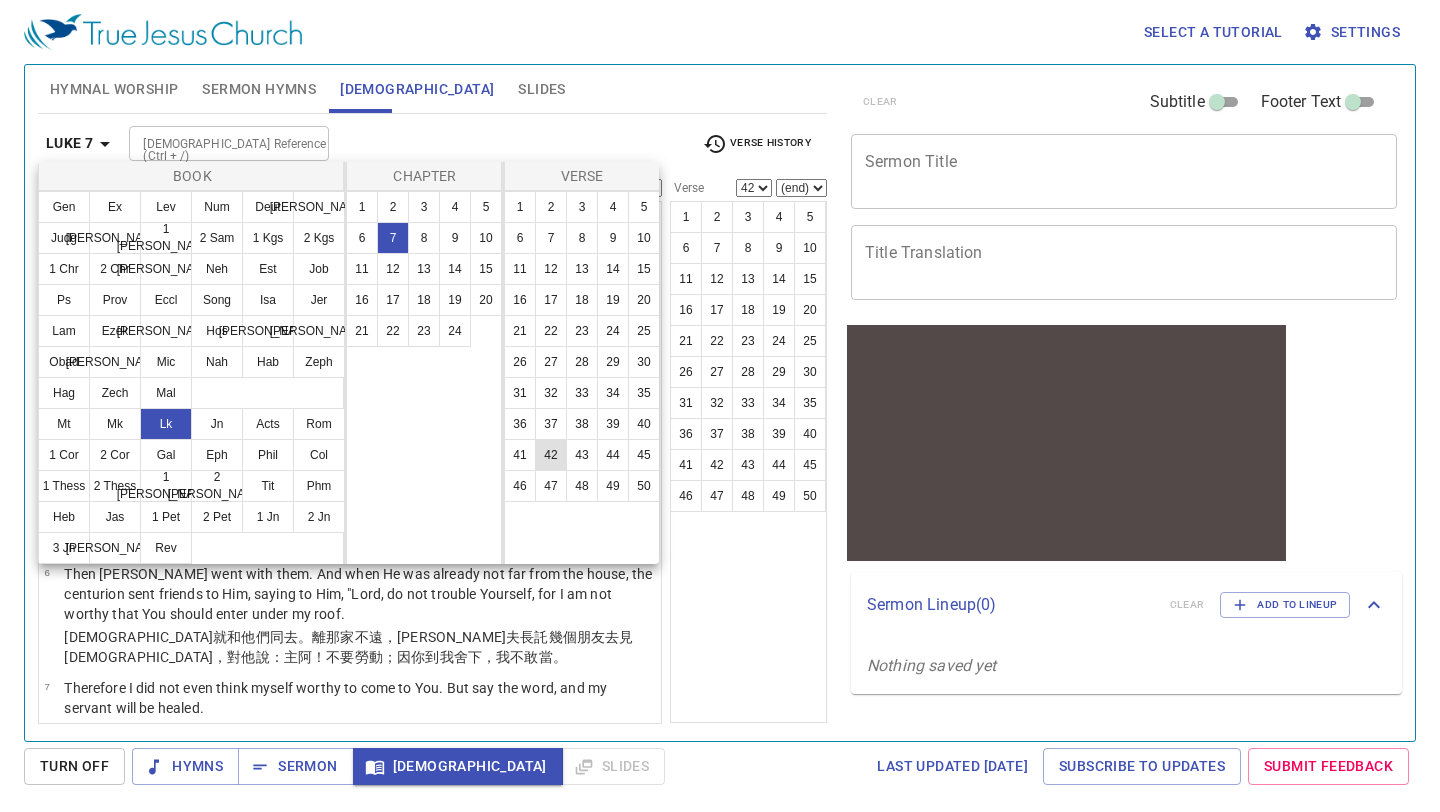 scroll, scrollTop: 3020, scrollLeft: 0, axis: vertical 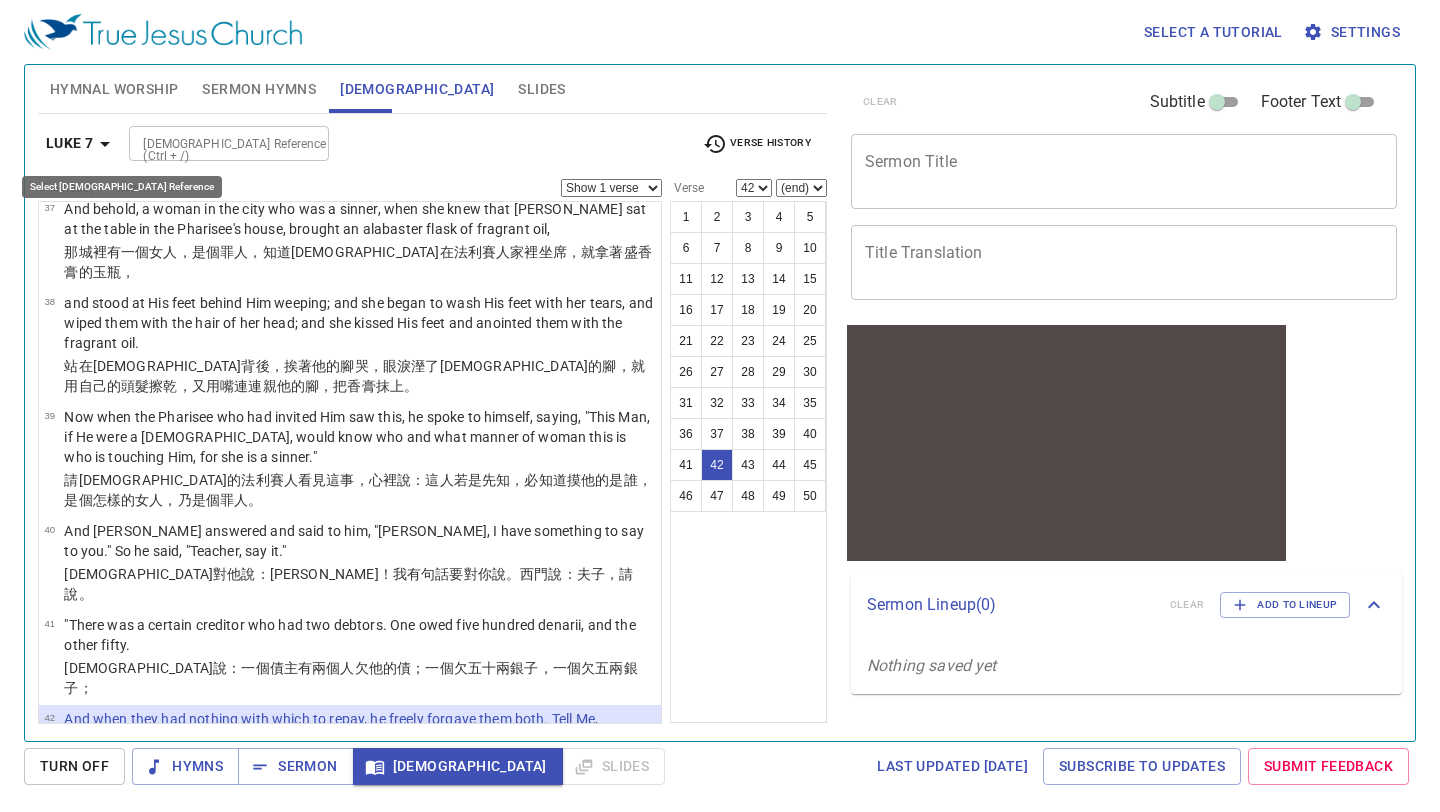 click 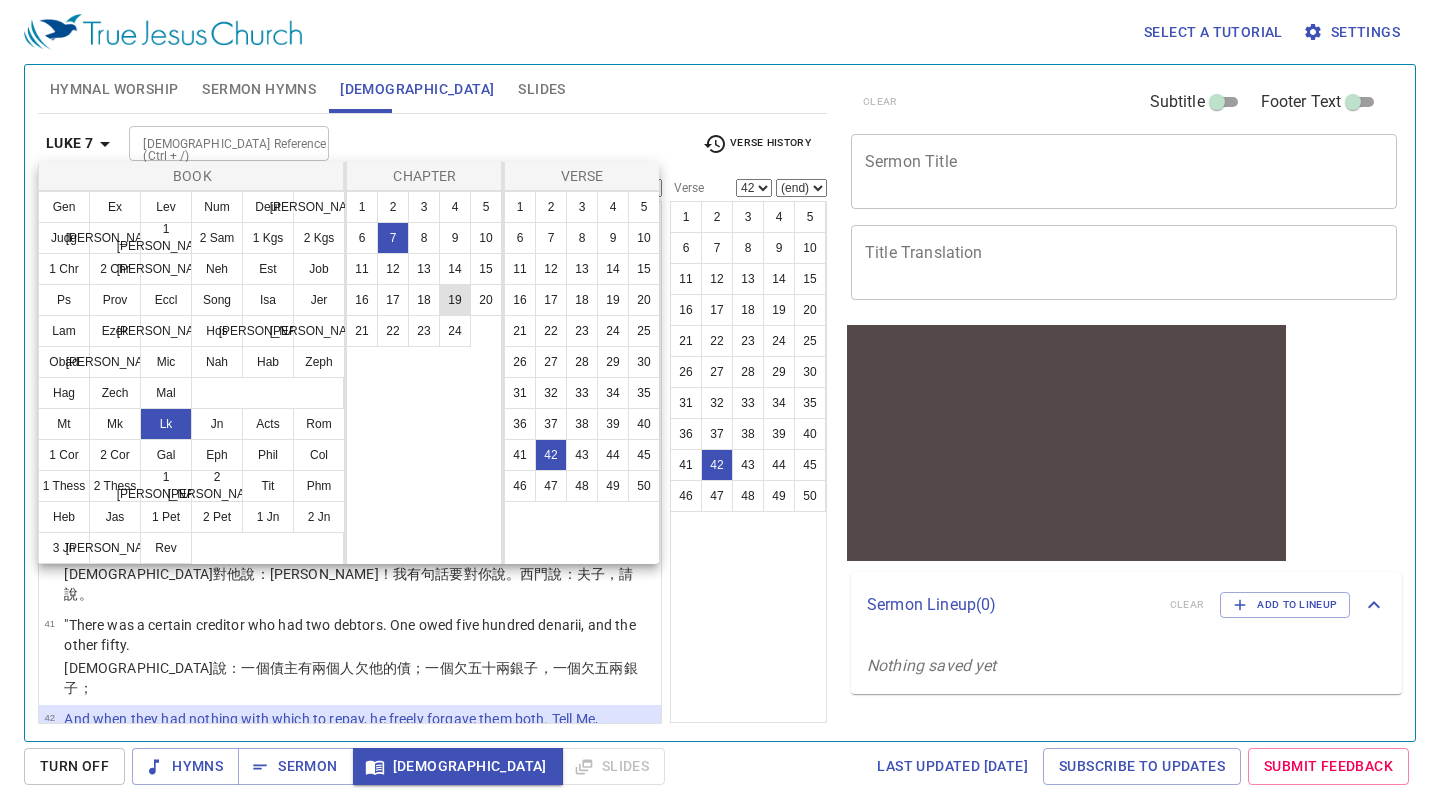 click on "19" at bounding box center (455, 300) 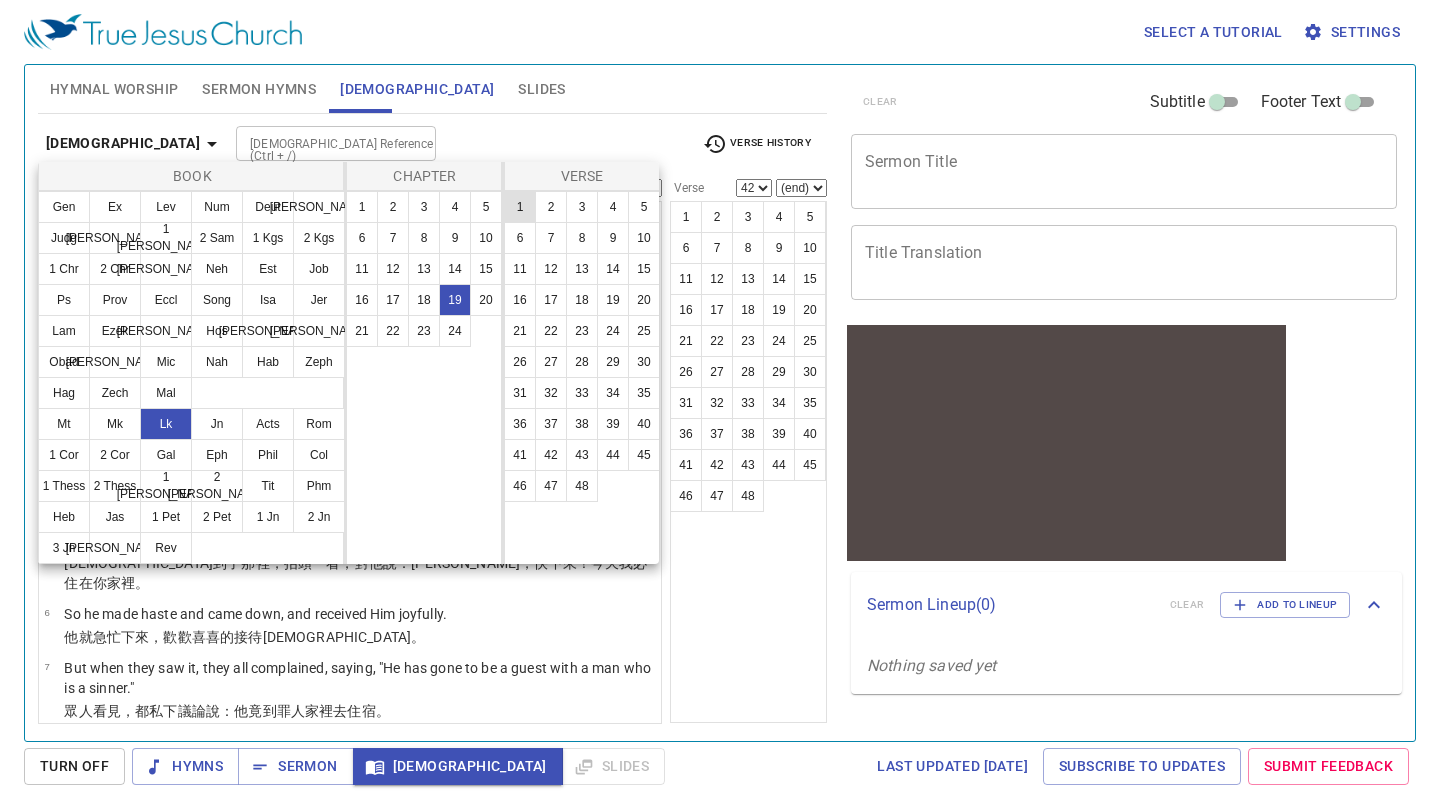 click on "1" at bounding box center (520, 207) 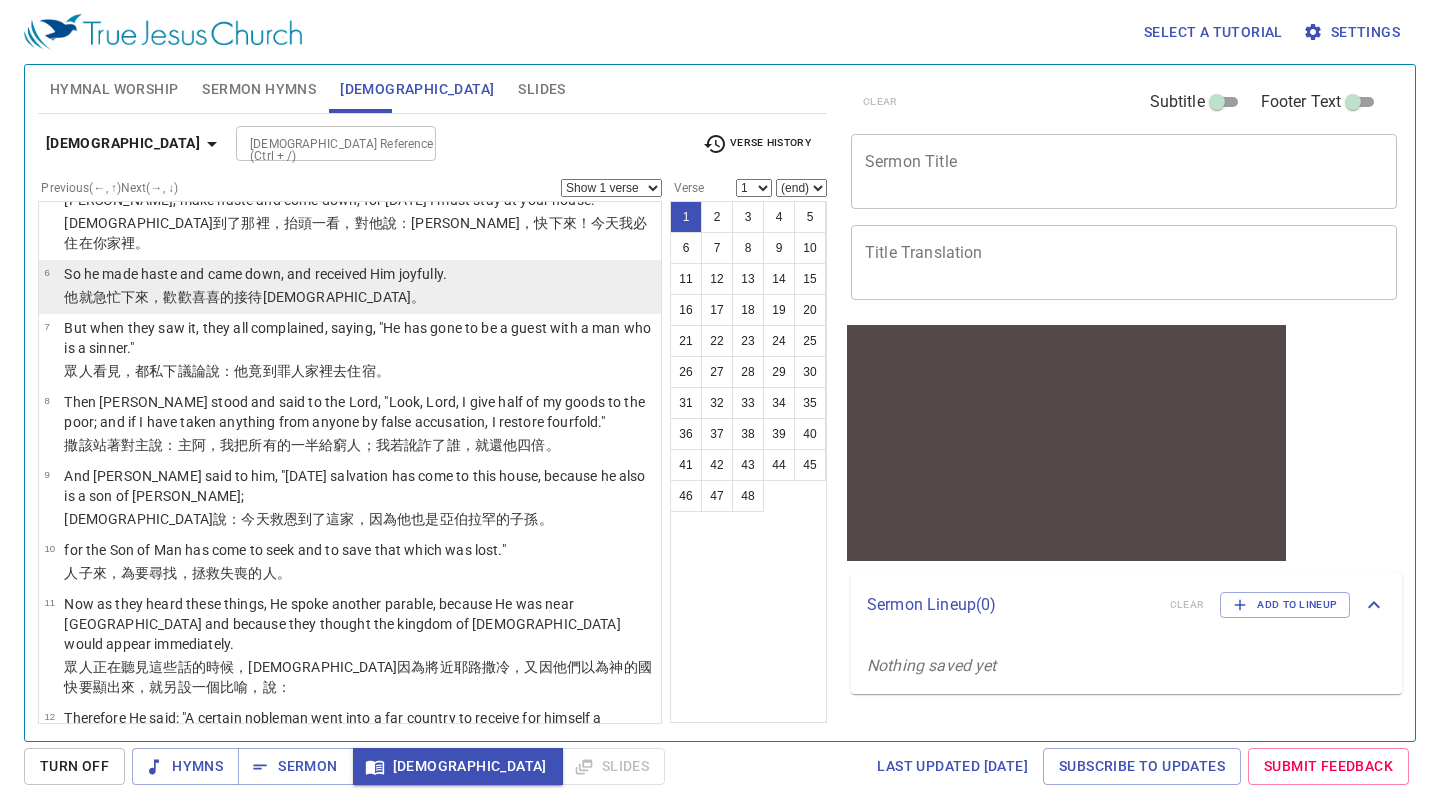 scroll, scrollTop: 343, scrollLeft: 0, axis: vertical 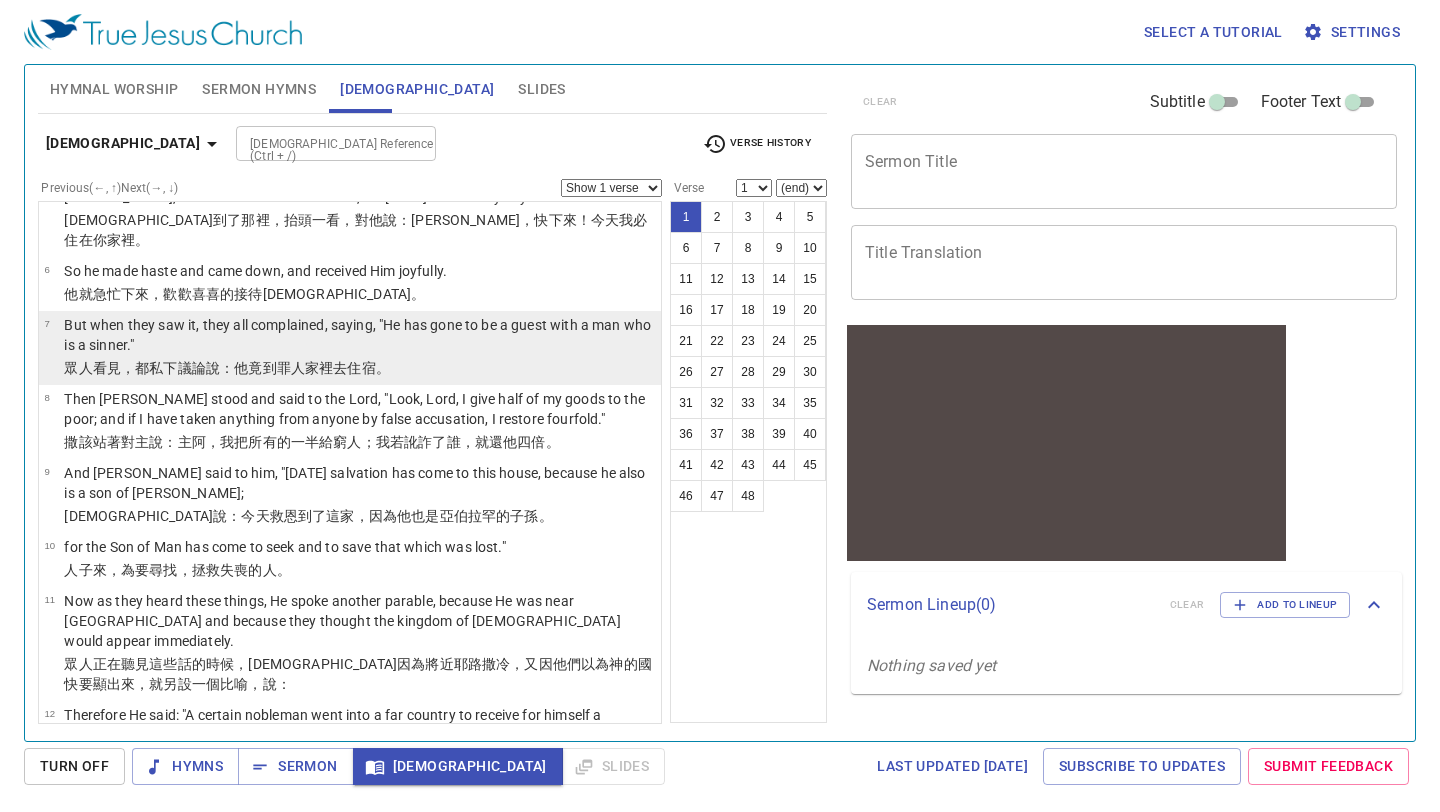 click on "But when they saw it, they all complained, saying, "He has gone to be a guest with a man who is a sinner."" at bounding box center (359, 336) 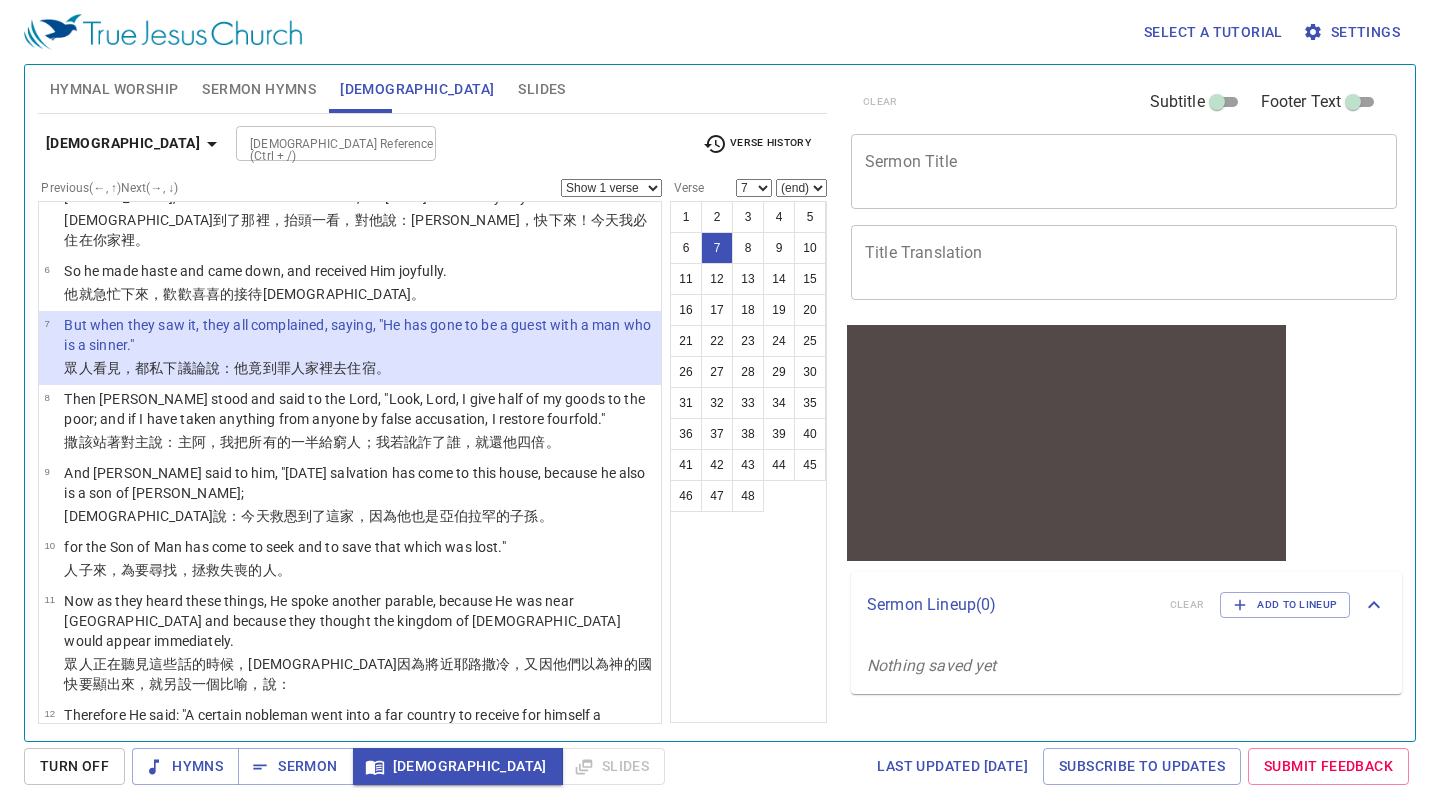 click on "Show 1 verse Show 2 verses Show 3 verses Show 4 verses Show 5 verses" at bounding box center (611, 188) 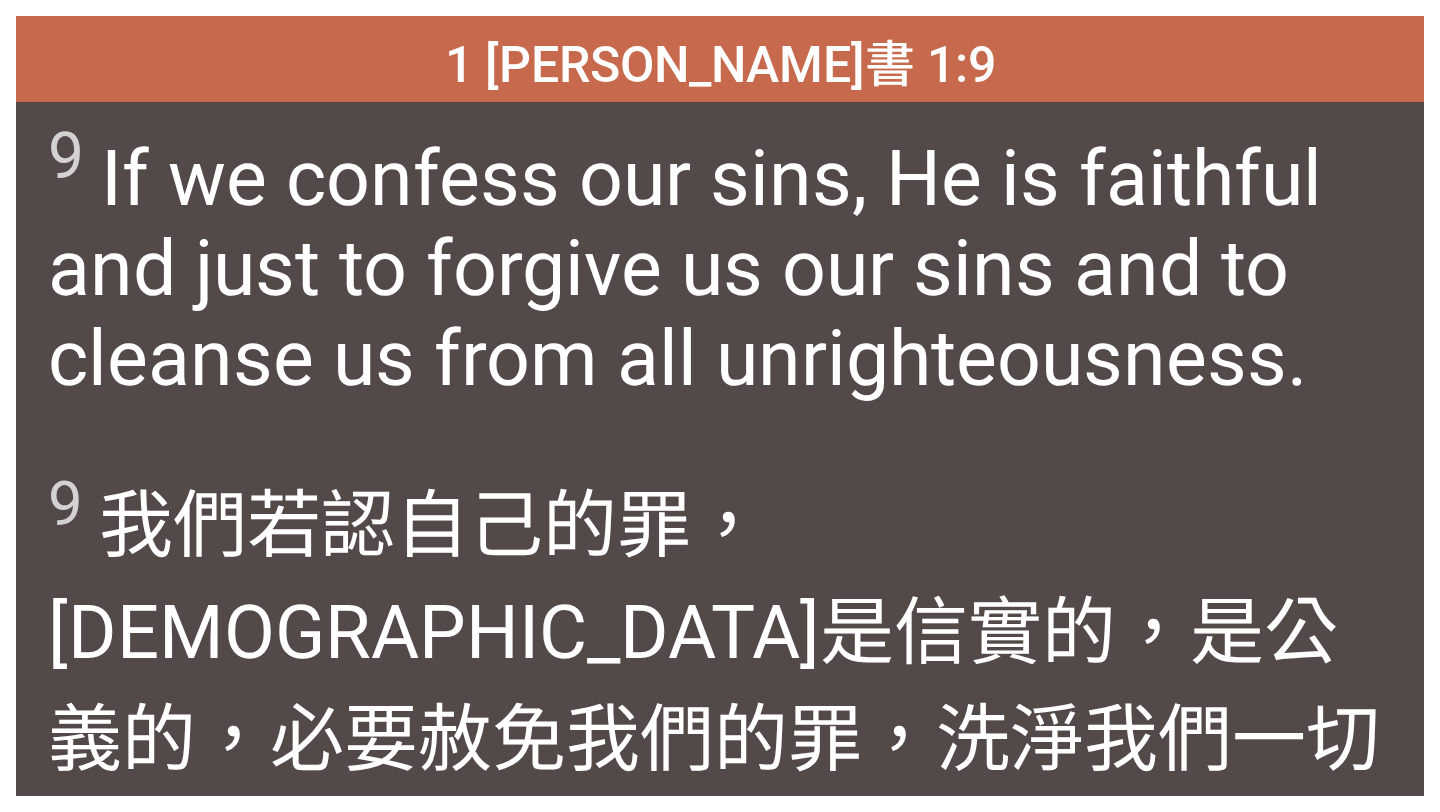 scroll, scrollTop: 0, scrollLeft: 0, axis: both 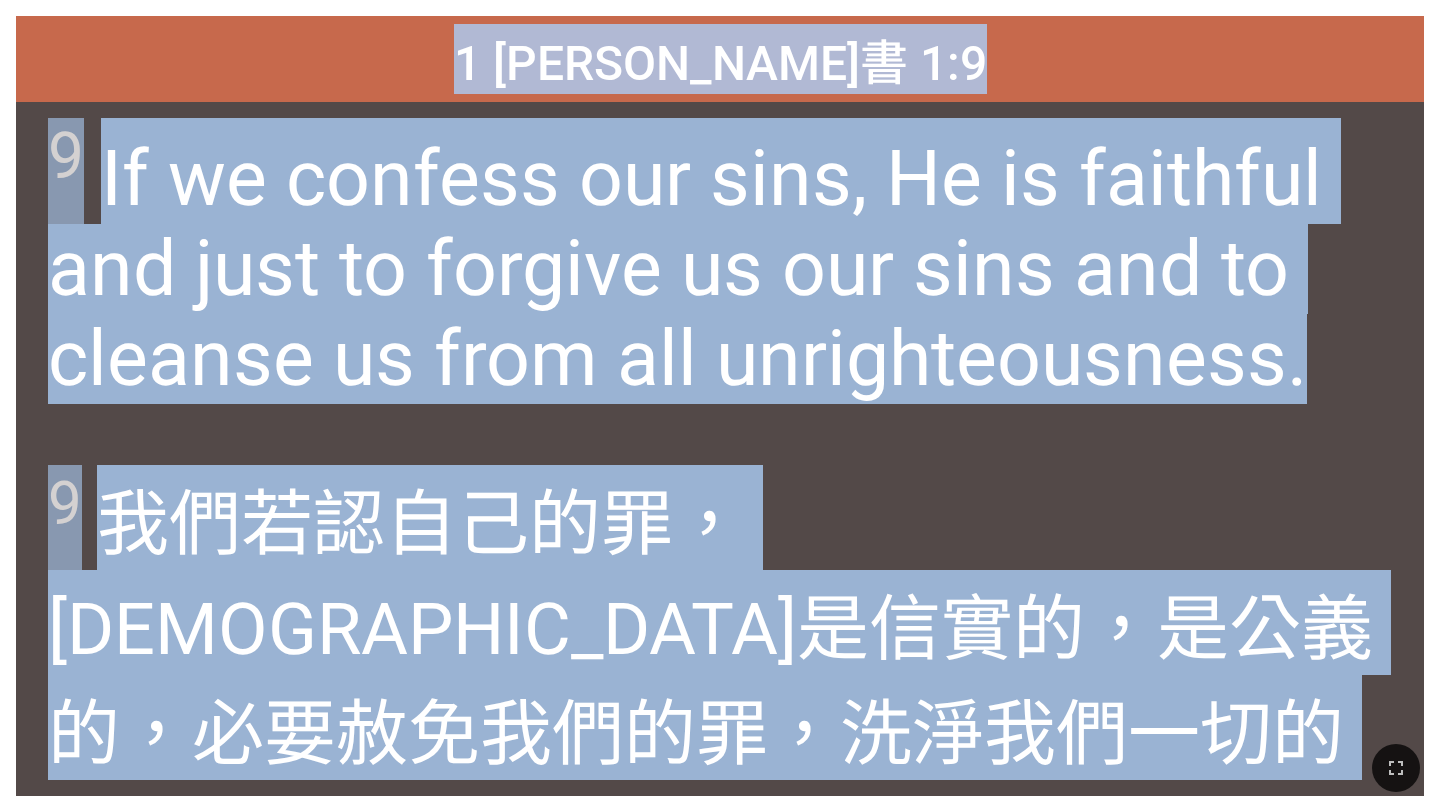 drag, startPoint x: 507, startPoint y: 56, endPoint x: 965, endPoint y: 720, distance: 806.635 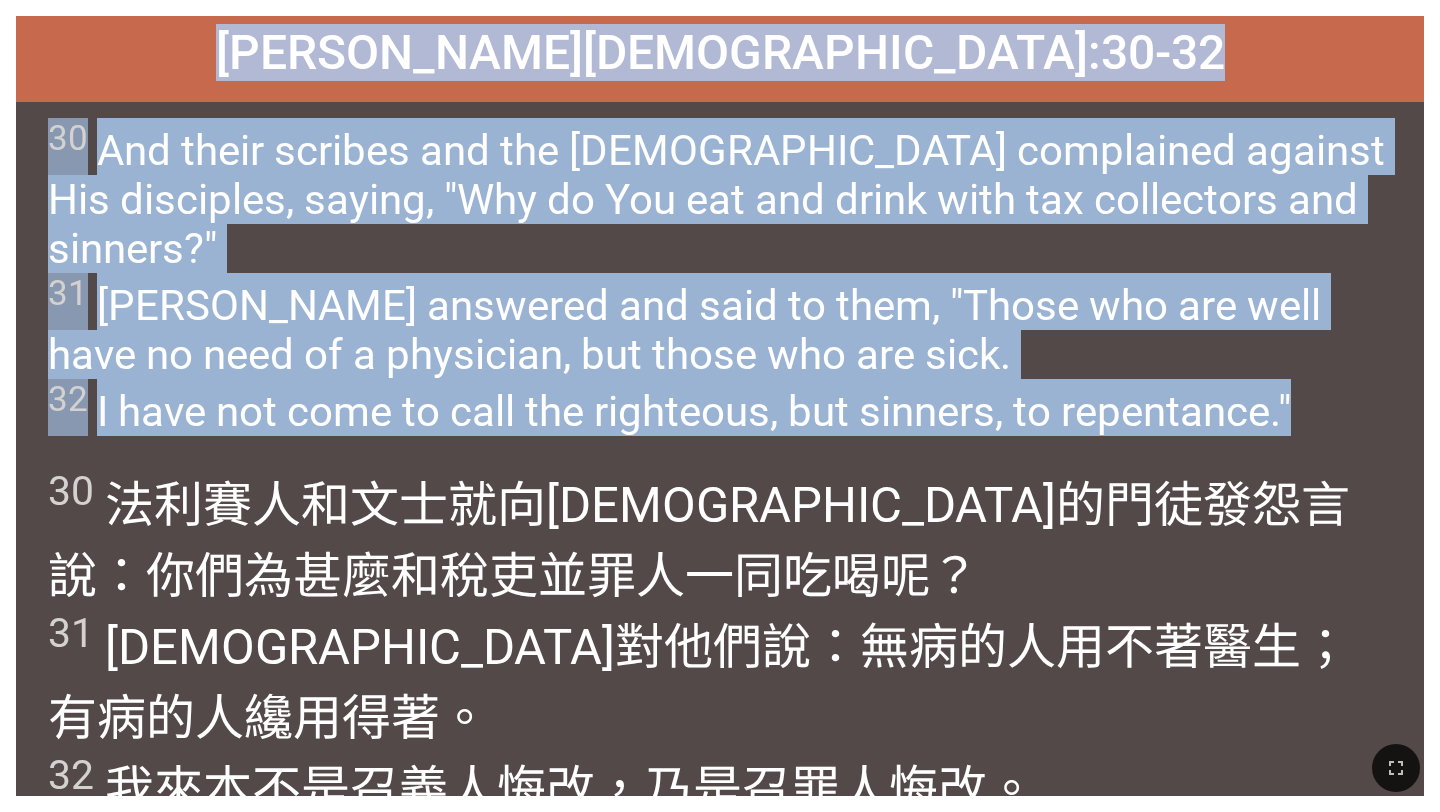 click on "30 And their scribes and the [DEMOGRAPHIC_DATA] complained against His disciples, saying, "Why do You eat and drink with tax collectors and sinners?" 31 [PERSON_NAME] answered and said to them, "Those who are well have no need of a physician, but those who are sick. 32 I have not come to call the righteous, but sinners, to repentance."" at bounding box center [720, 275] 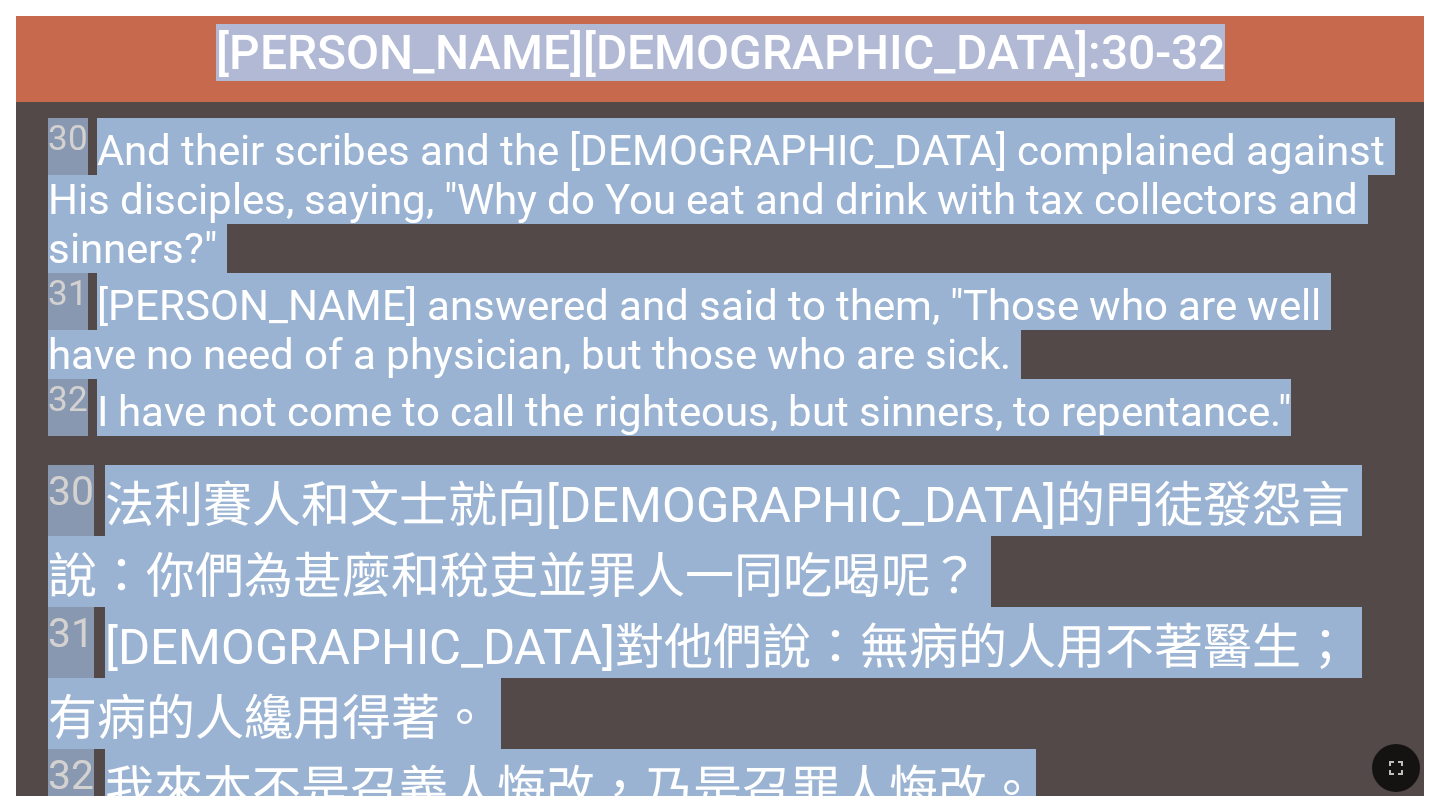 drag, startPoint x: 482, startPoint y: 59, endPoint x: 1121, endPoint y: 757, distance: 946.32184 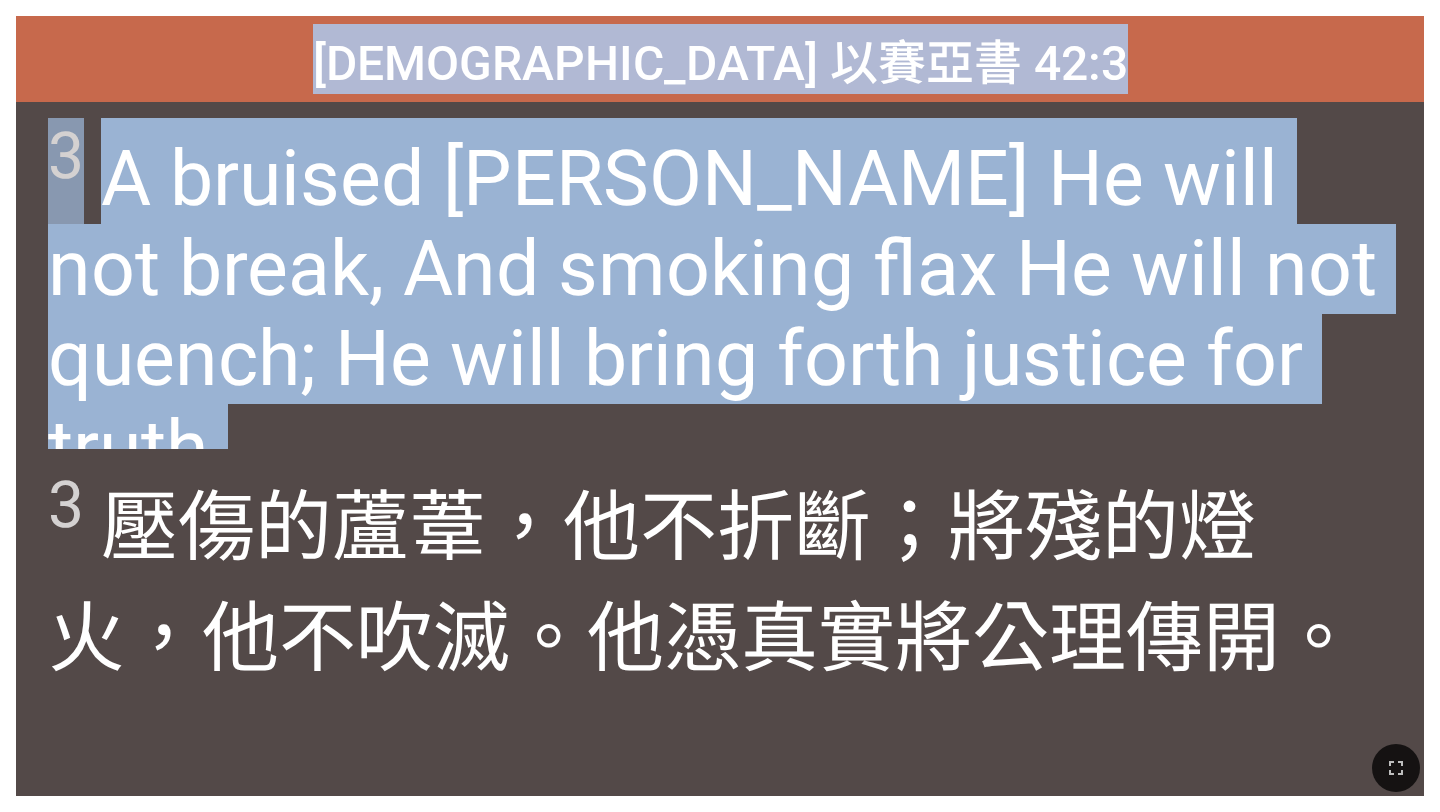 click on "3 A bruised [PERSON_NAME] He will not break, And smoking flax He will not quench; He will bring forth justice for truth." at bounding box center [719, 306] 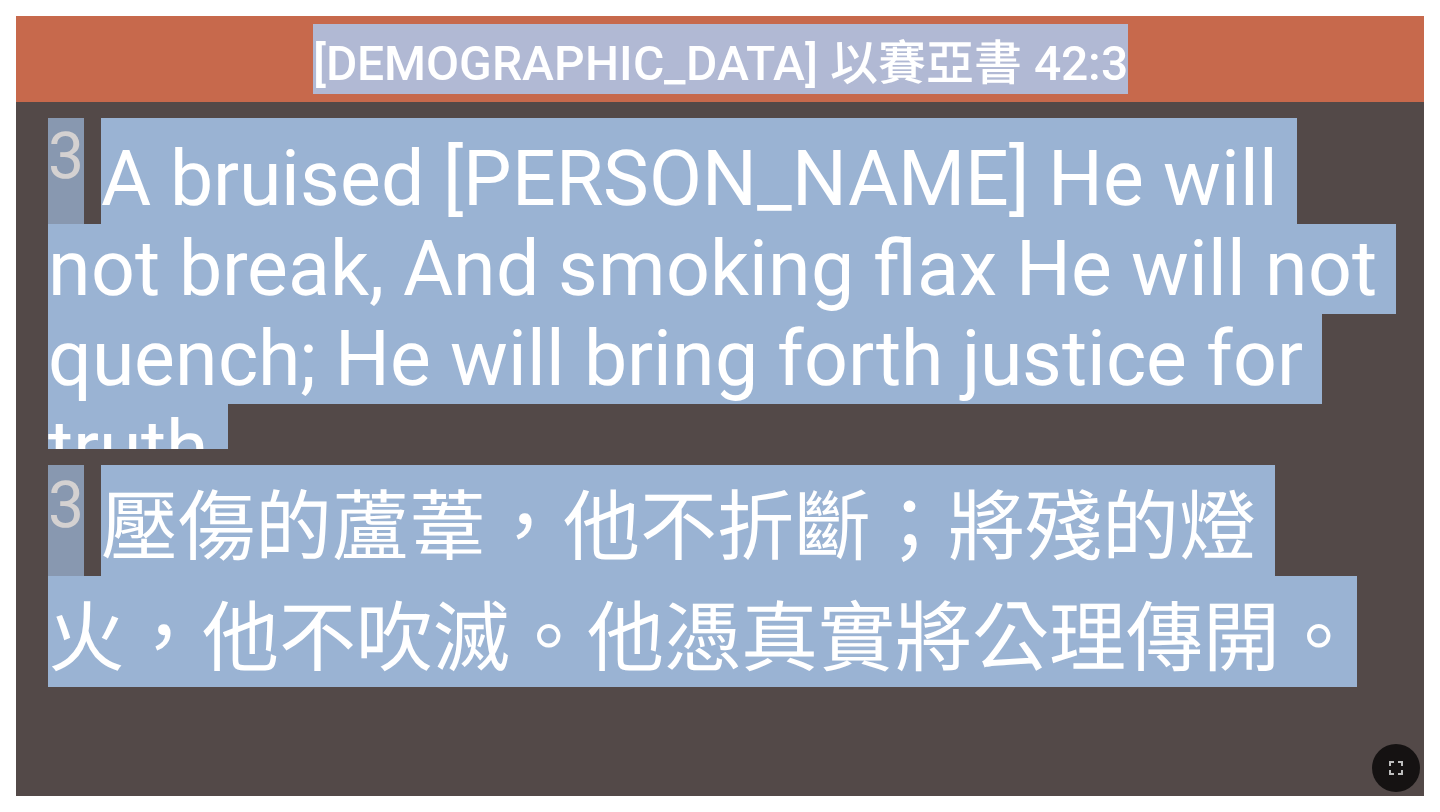 drag, startPoint x: 503, startPoint y: 55, endPoint x: 1368, endPoint y: 675, distance: 1064.2485 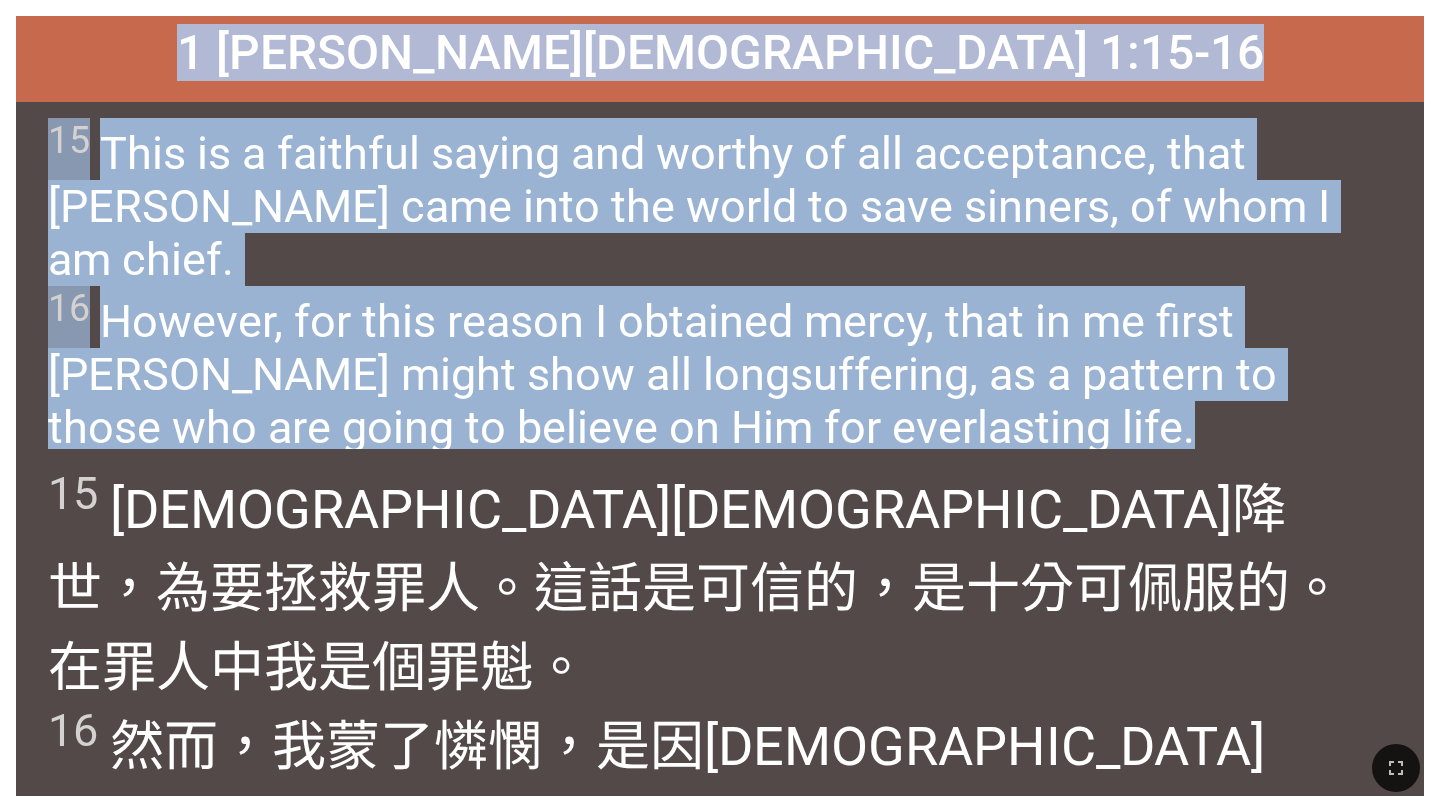 click on "15 This is a faithful saying and worthy of all acceptance, that [PERSON_NAME] came into the world to save sinners, of whom I am chief. 16 However, for this reason I obtained mercy, that in me first [PERSON_NAME] might show all longsuffering, as a pattern to those who are going to believe on Him for everlasting life." at bounding box center [719, 286] 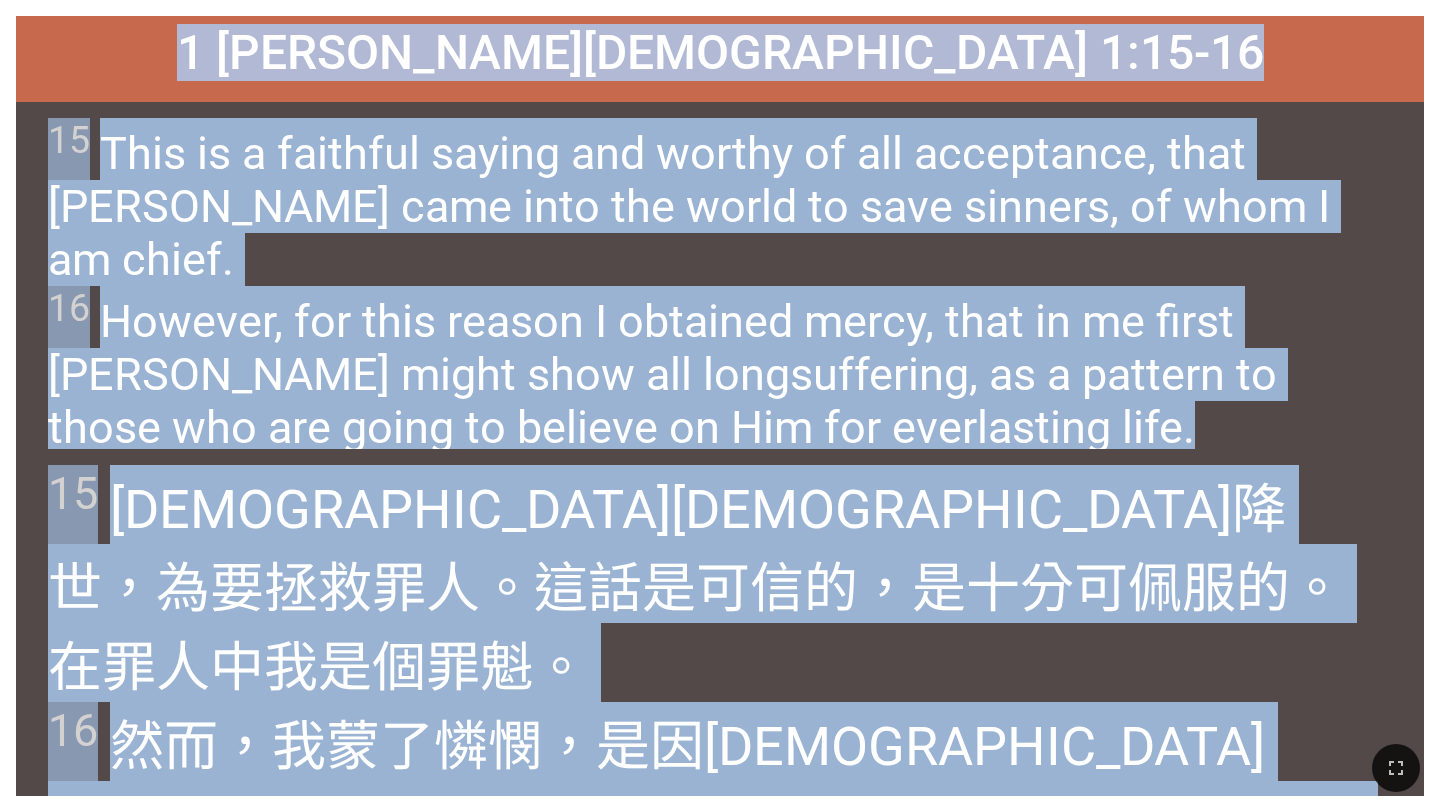 drag, startPoint x: 400, startPoint y: 37, endPoint x: 1255, endPoint y: 736, distance: 1104.3668 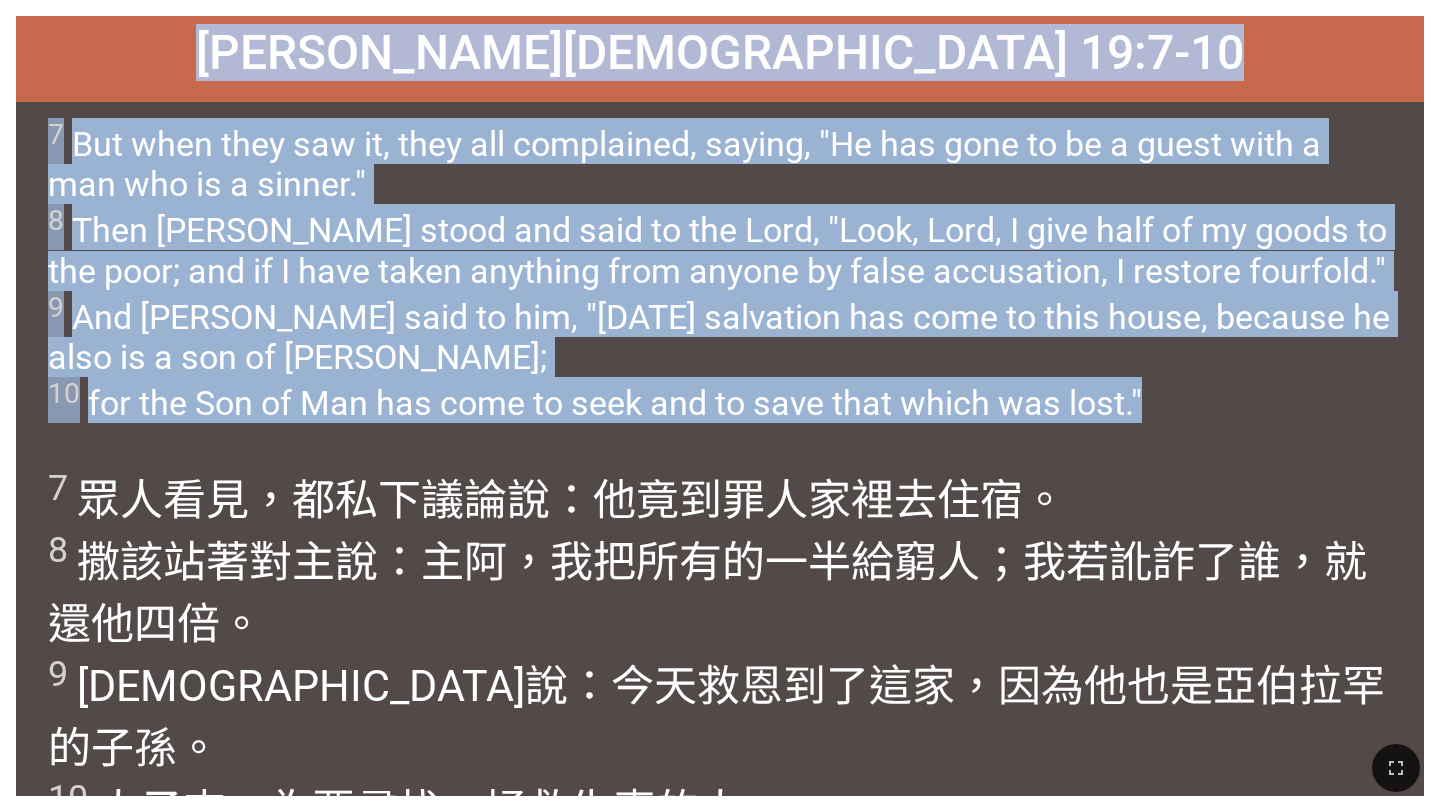 click on "7 But when they saw it, they all complained, saying, "He has gone to be a guest with a man who is a sinner." 8 Then [PERSON_NAME] stood and said to the Lord, "Look, Lord, I give half of my goods to the poor; and if I have taken anything from anyone by false accusation, I restore fourfold." 9 And [PERSON_NAME] said to him, "[DATE] salvation has come to this house, because he also is a son of [PERSON_NAME]; 10 for the Son of Man has come to seek and to save that which was lost."" at bounding box center (719, 270) 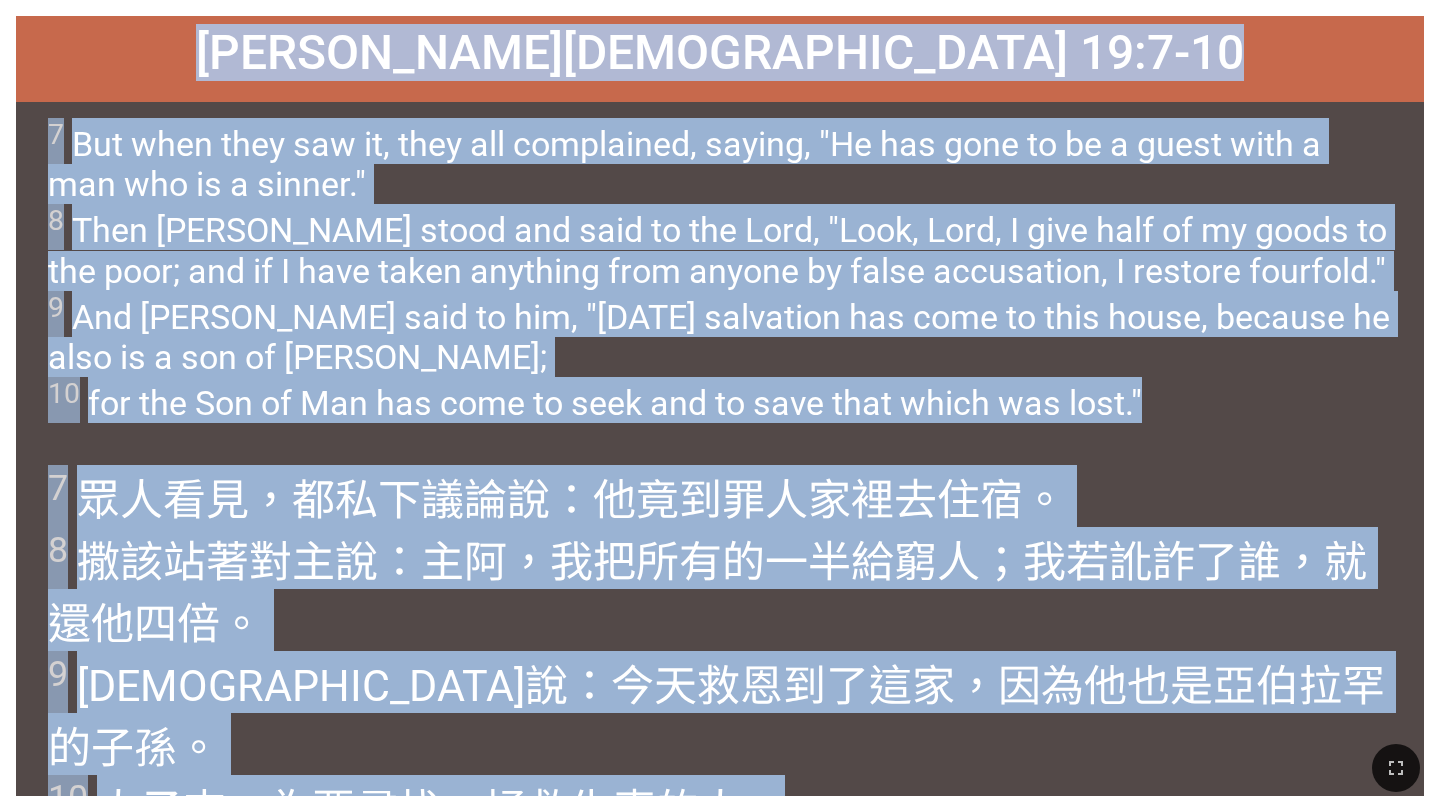 drag, startPoint x: 481, startPoint y: 44, endPoint x: 948, endPoint y: 758, distance: 853.16174 